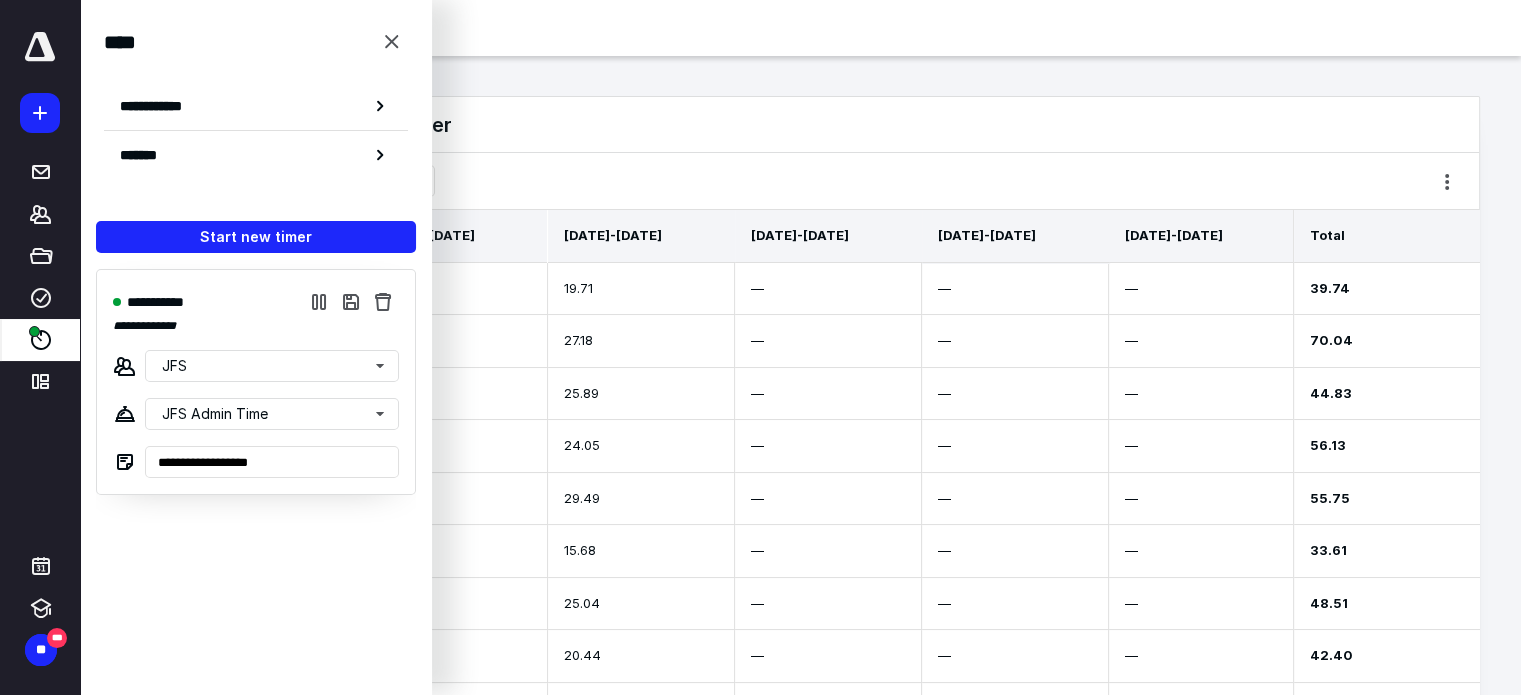scroll, scrollTop: 0, scrollLeft: 0, axis: both 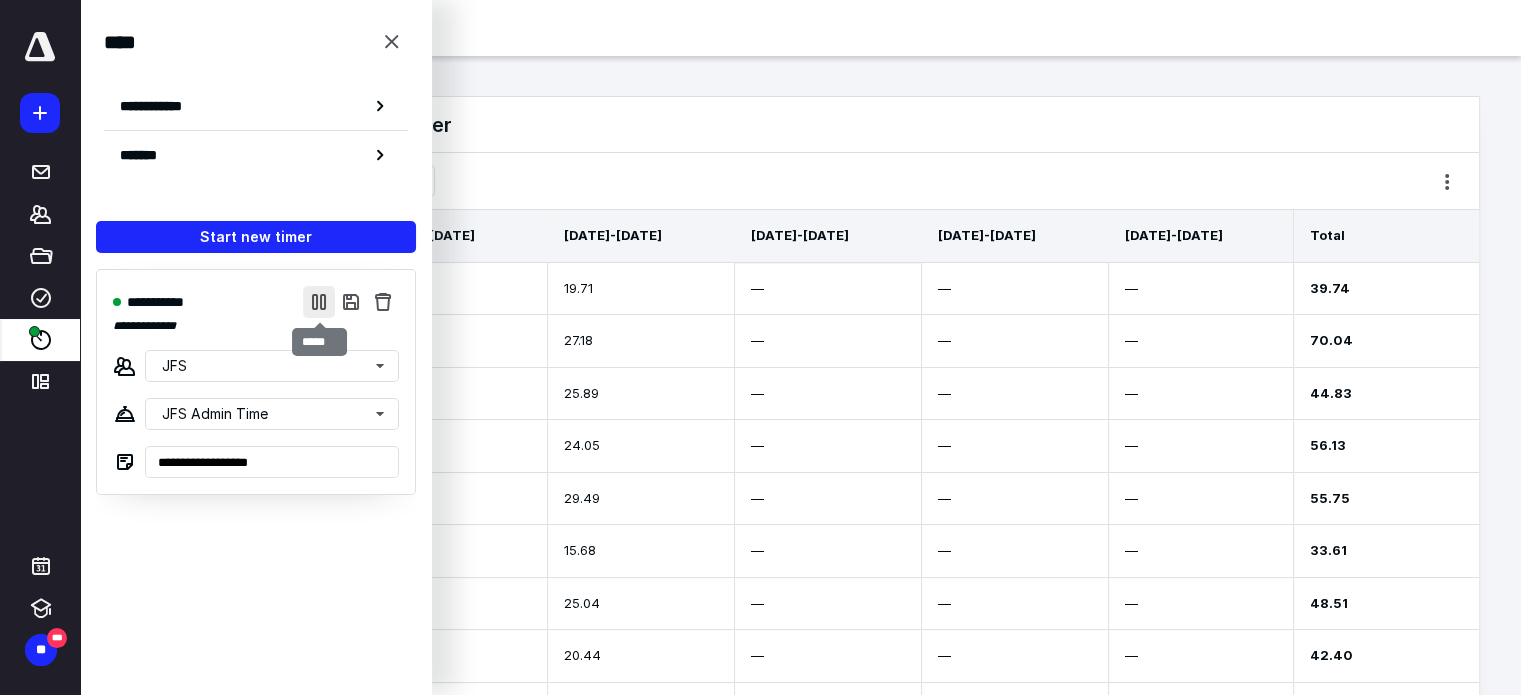 click at bounding box center (319, 302) 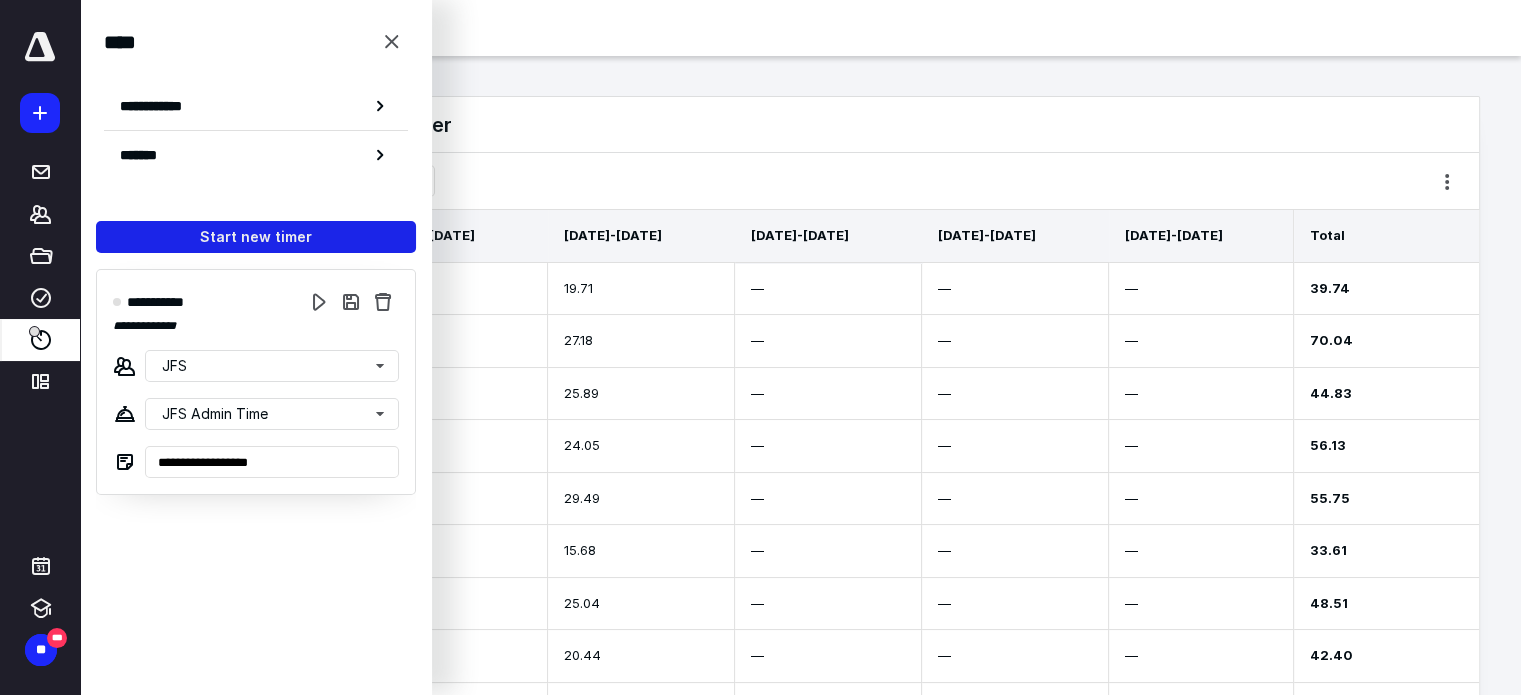 click on "Start new timer" at bounding box center [256, 237] 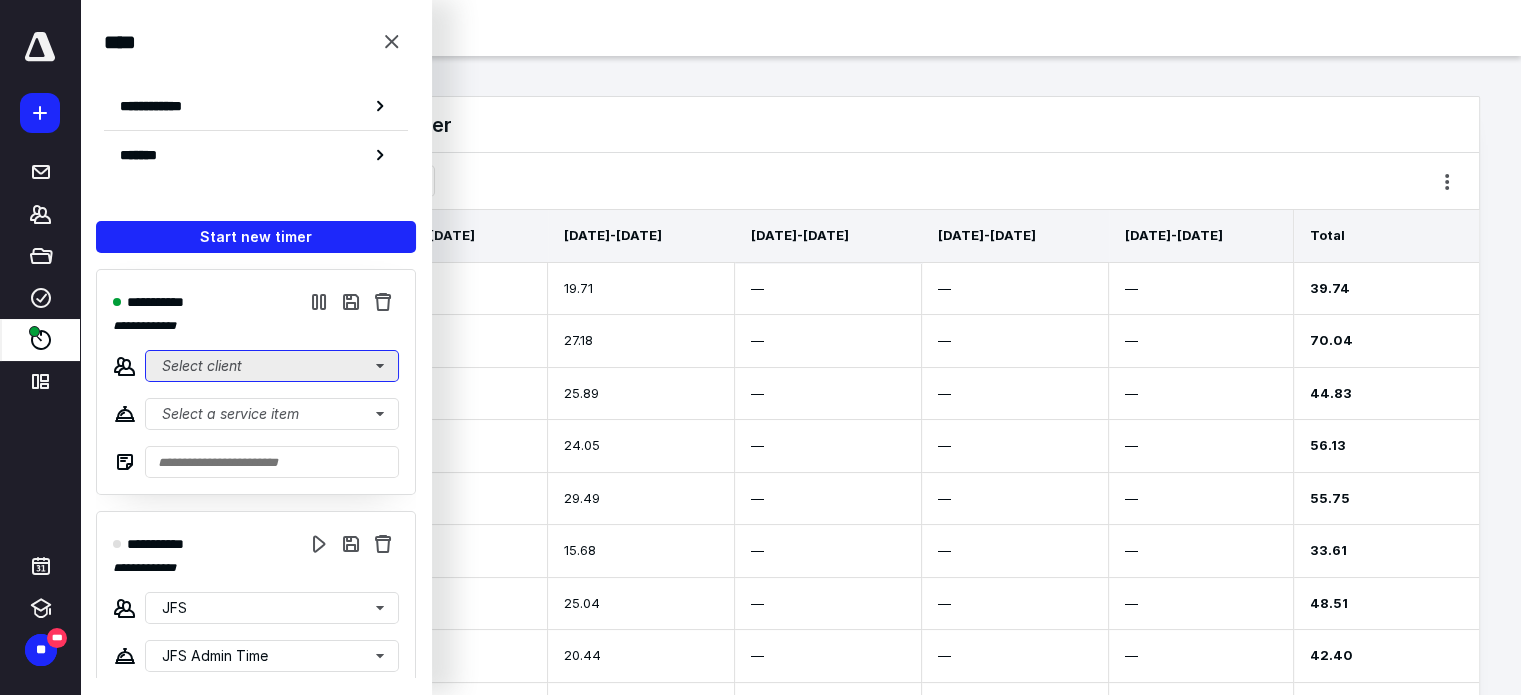click on "Select client" at bounding box center (272, 366) 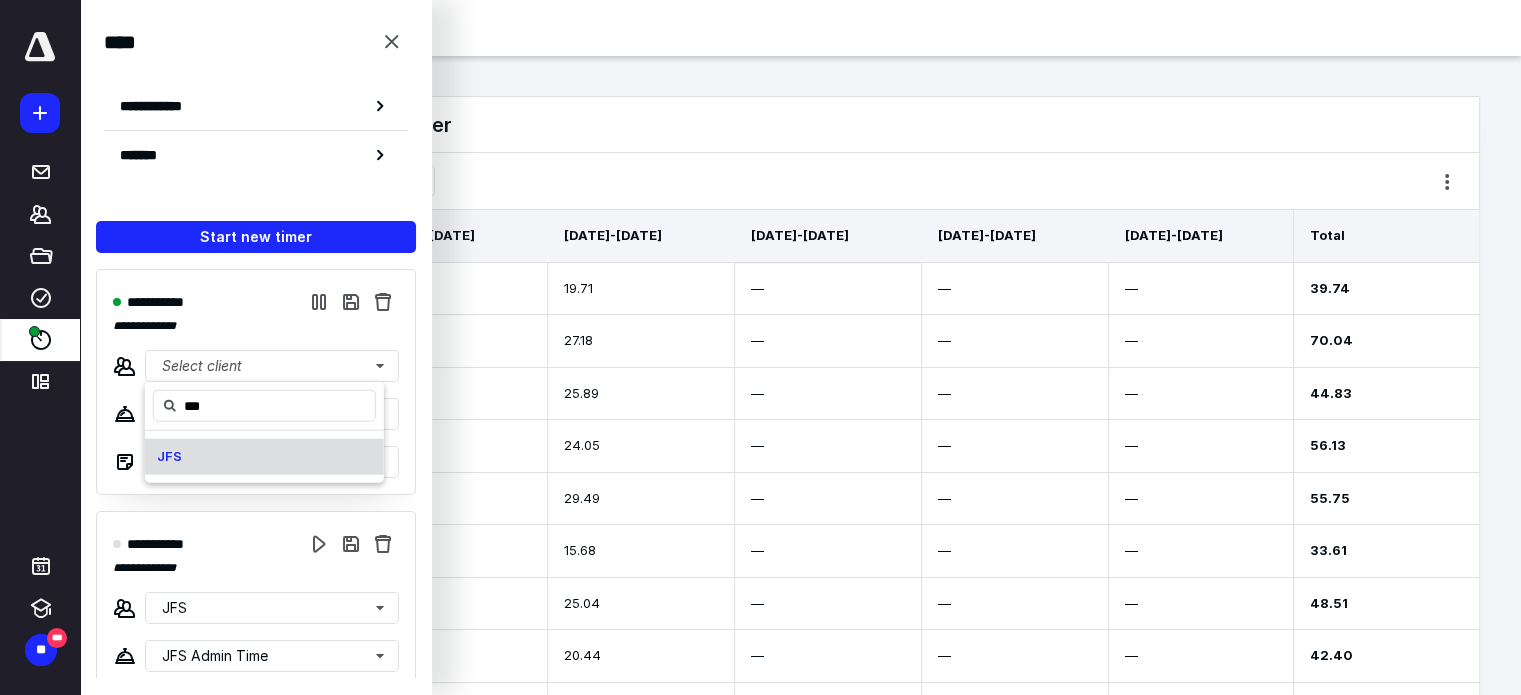 click on "JFS" at bounding box center [264, 457] 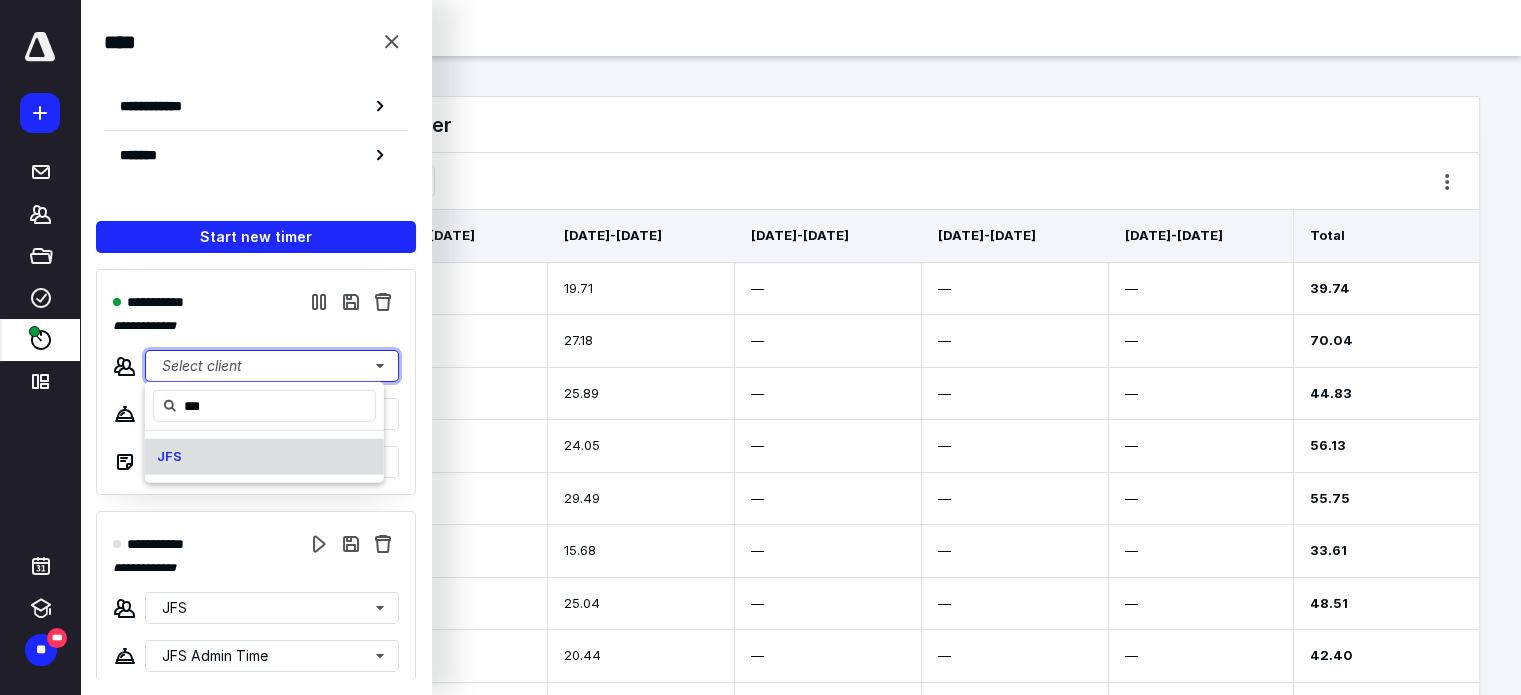 type 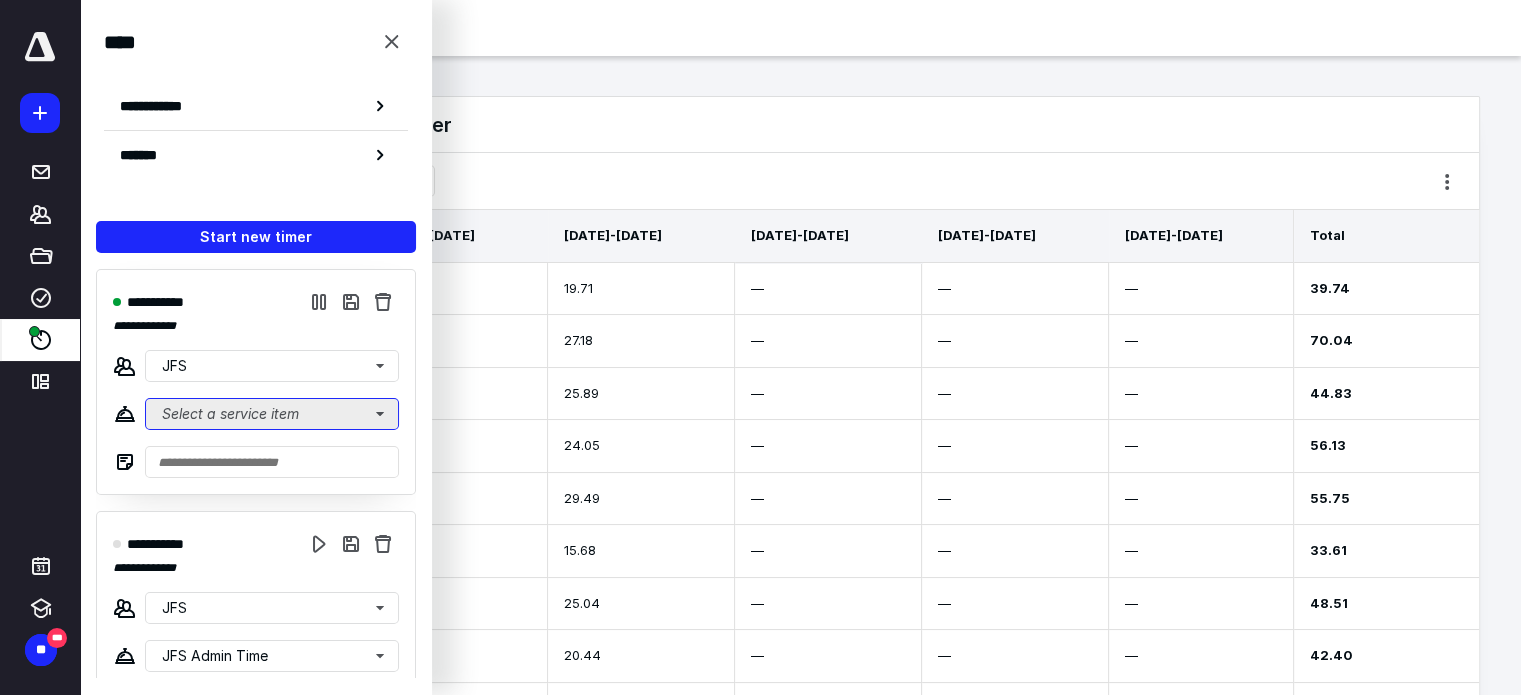 click on "Select a service item" at bounding box center (272, 414) 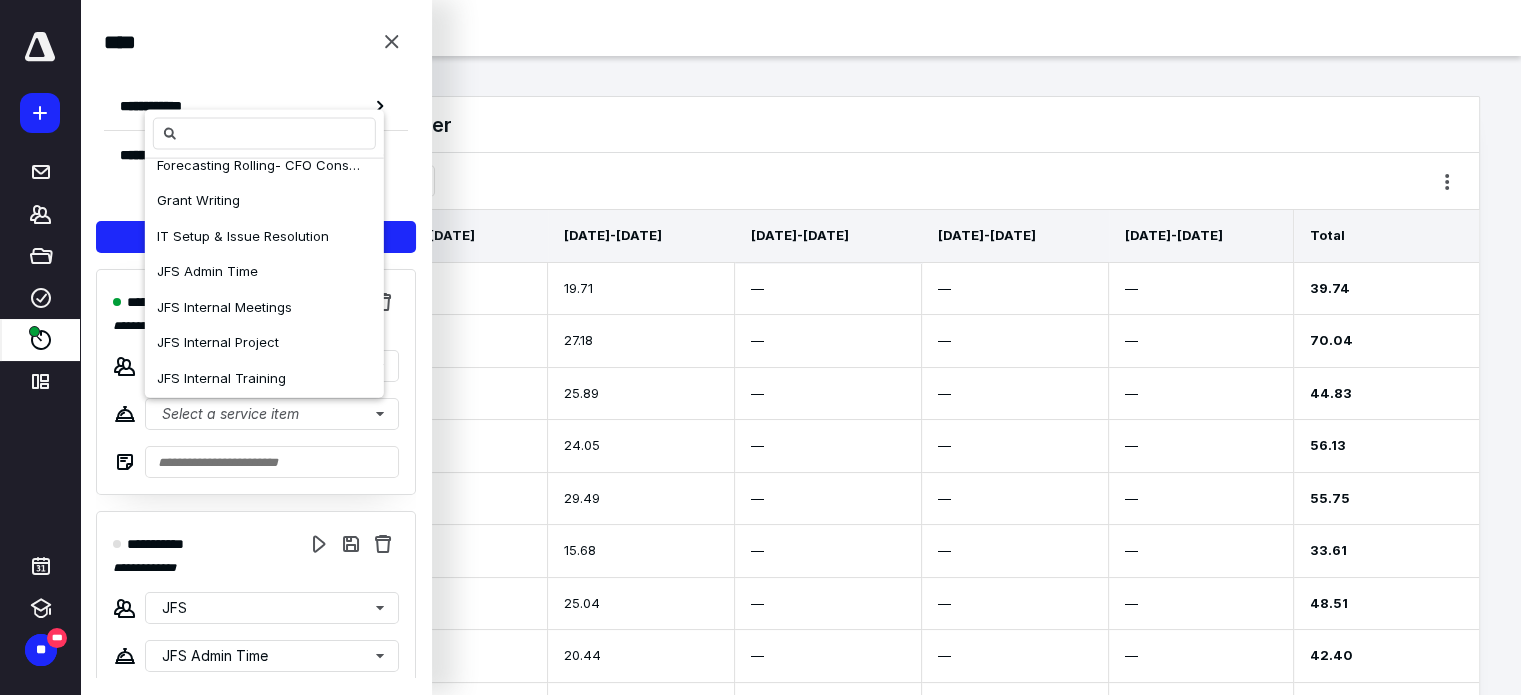 scroll, scrollTop: 681, scrollLeft: 0, axis: vertical 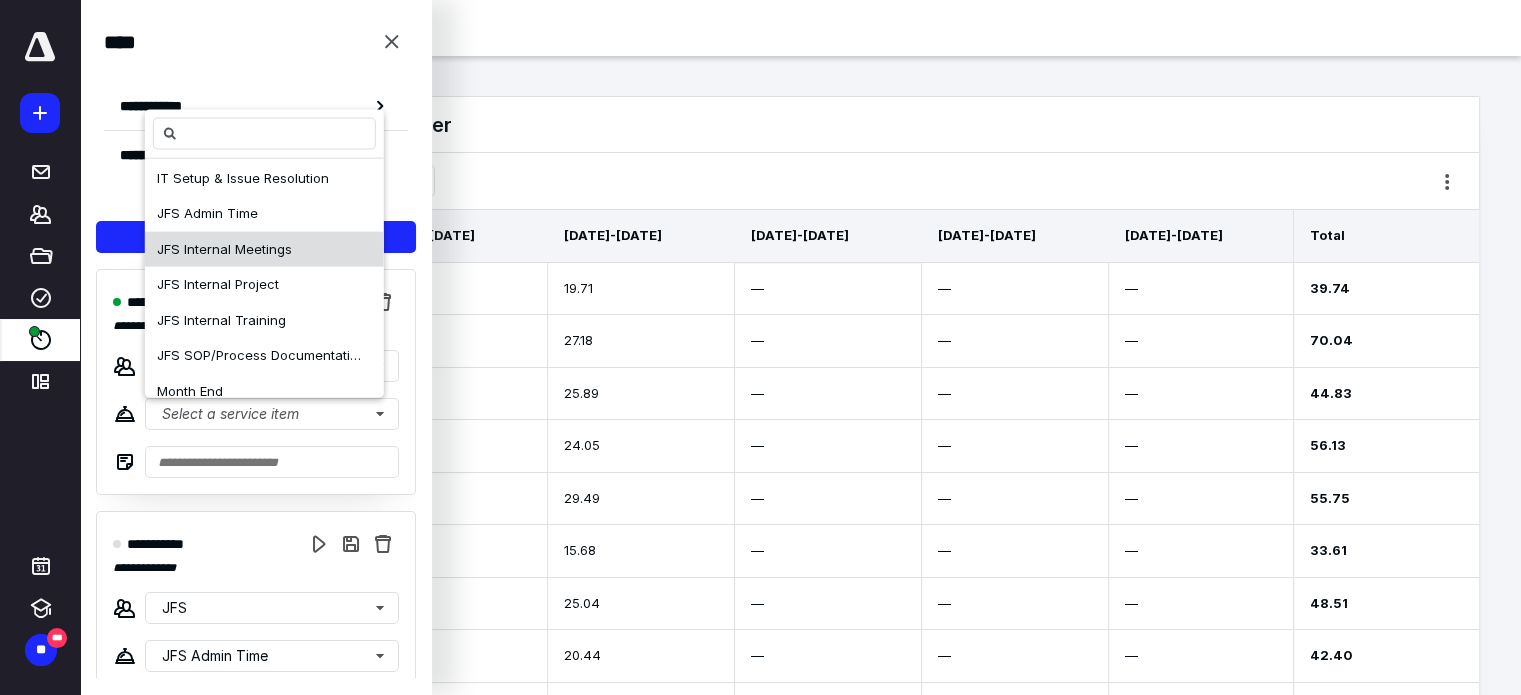 click on "JFS Internal Meetings" at bounding box center [264, 249] 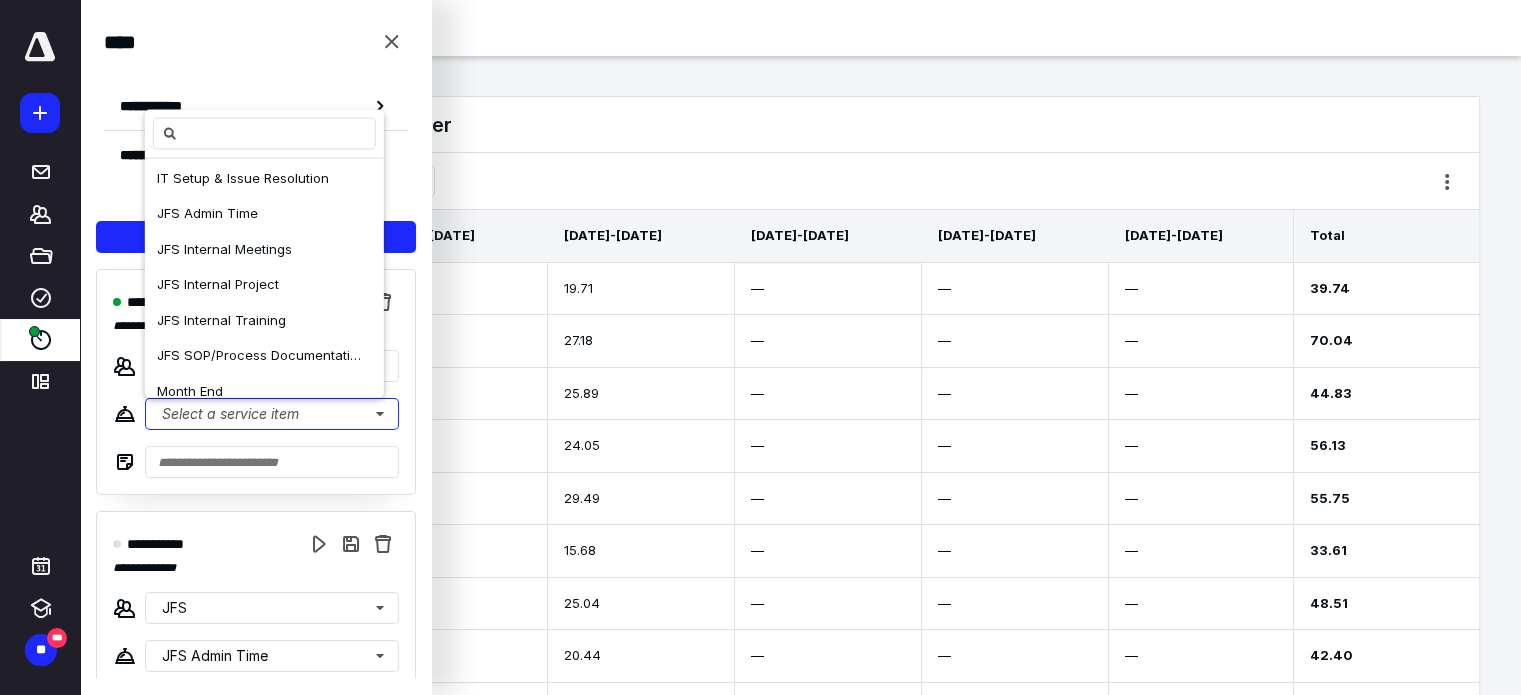 scroll, scrollTop: 0, scrollLeft: 0, axis: both 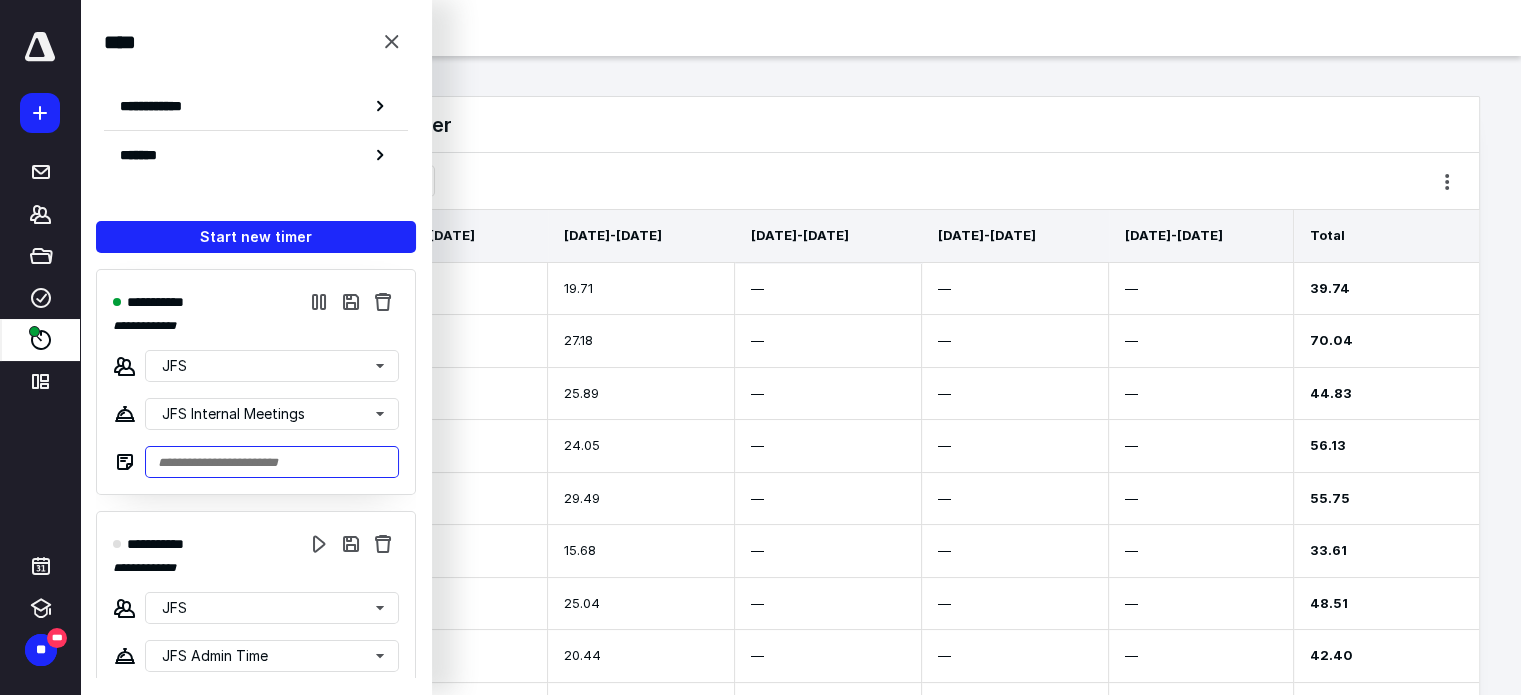 click at bounding box center [272, 462] 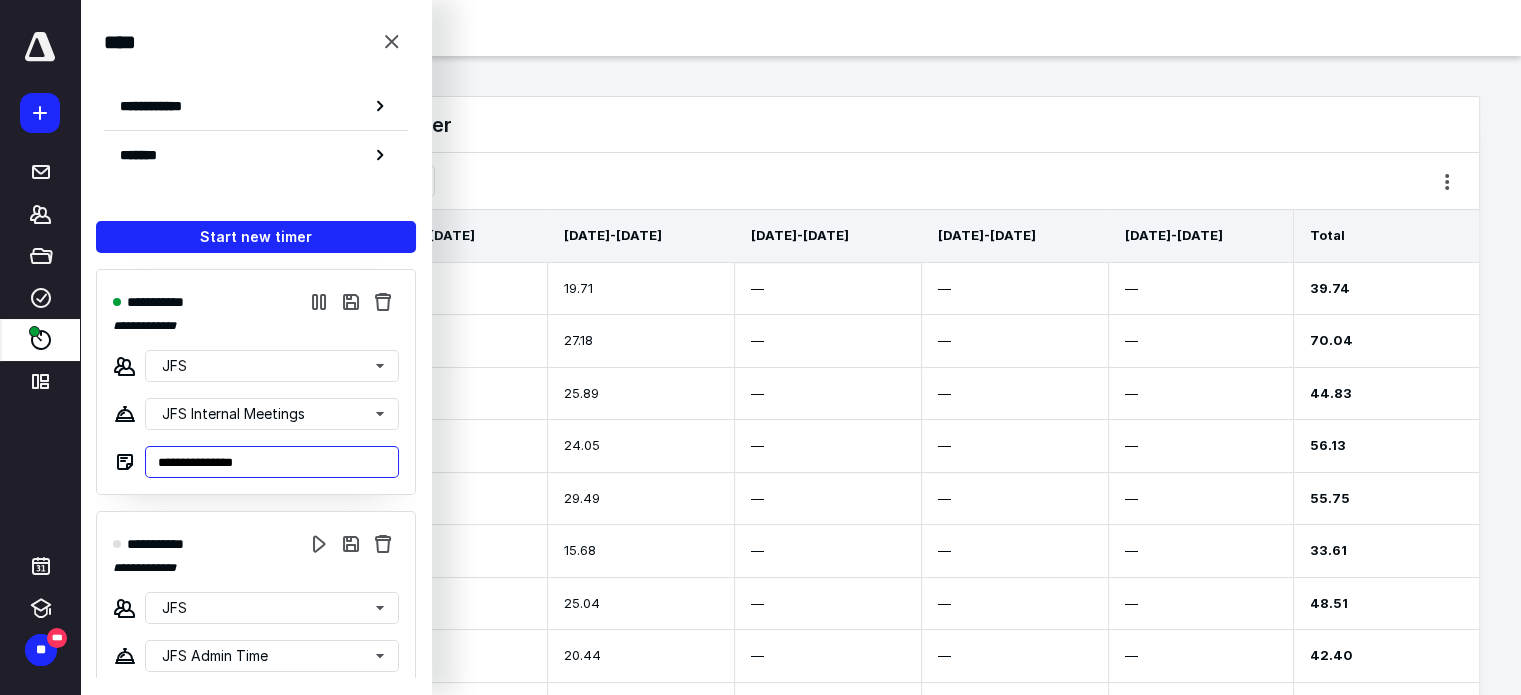 type on "**********" 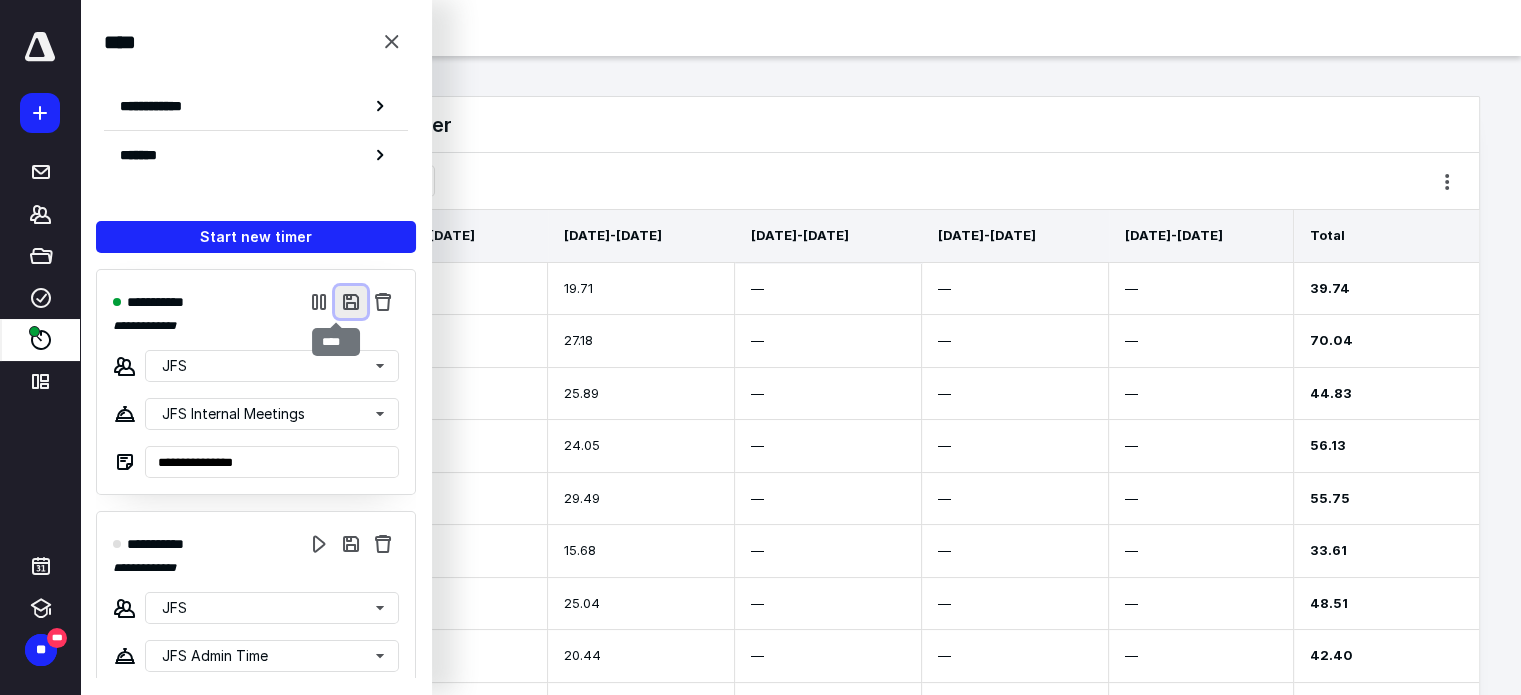 click at bounding box center [351, 302] 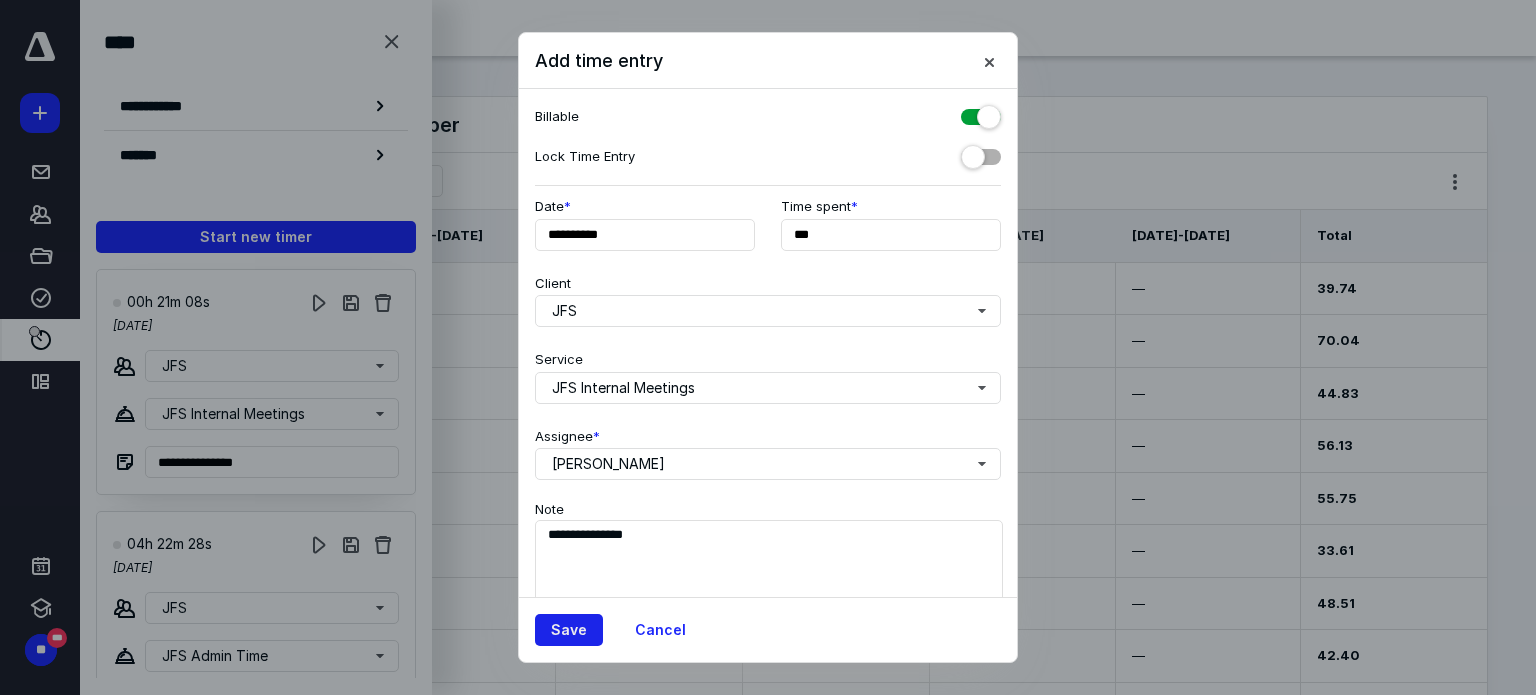 click on "Save" at bounding box center (569, 630) 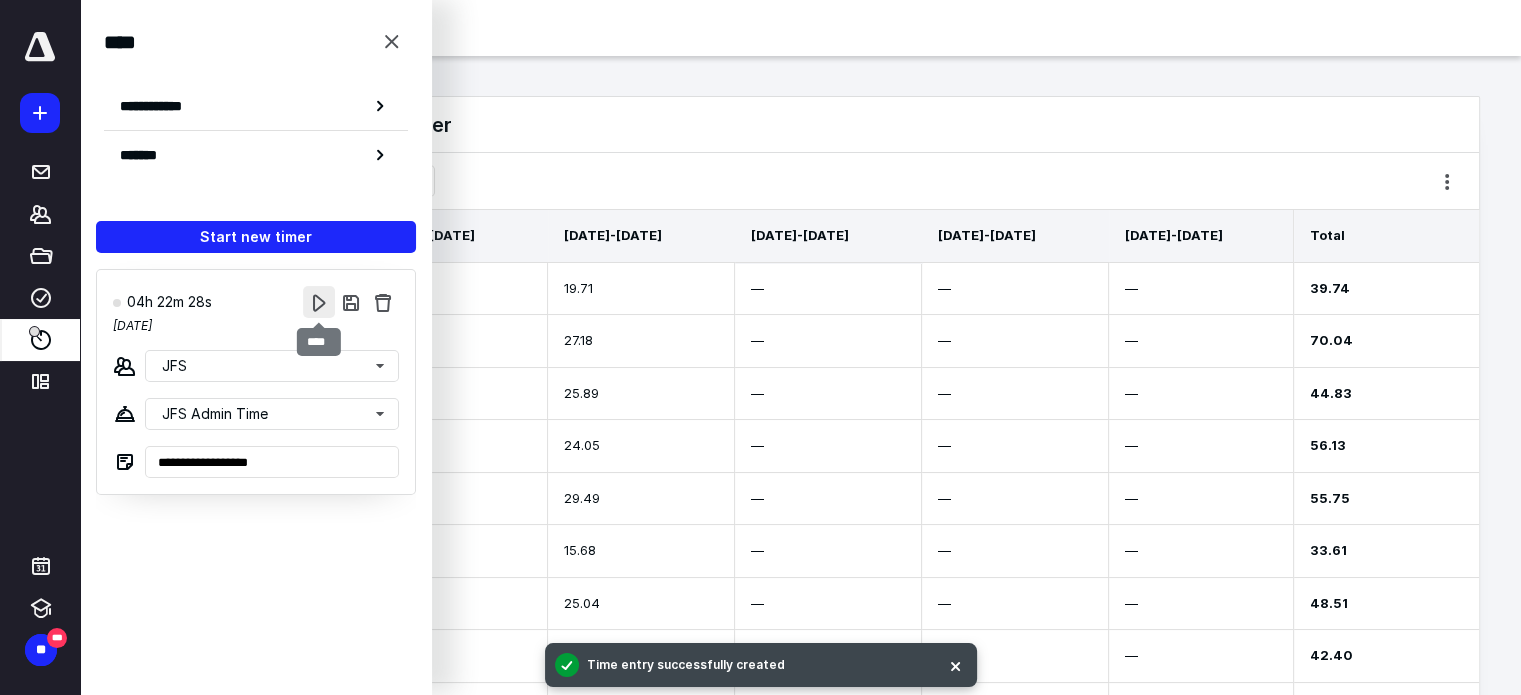 click at bounding box center (319, 302) 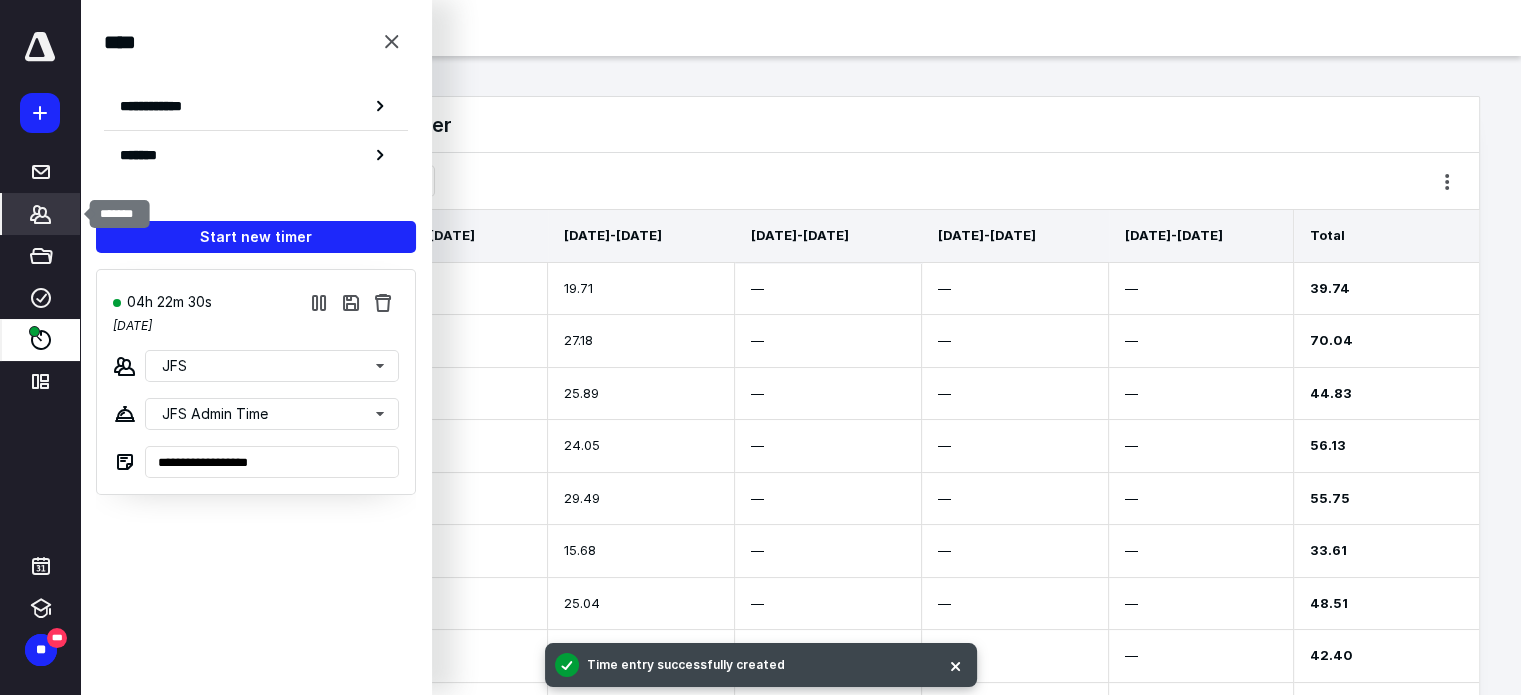 click on "*******" at bounding box center [41, 214] 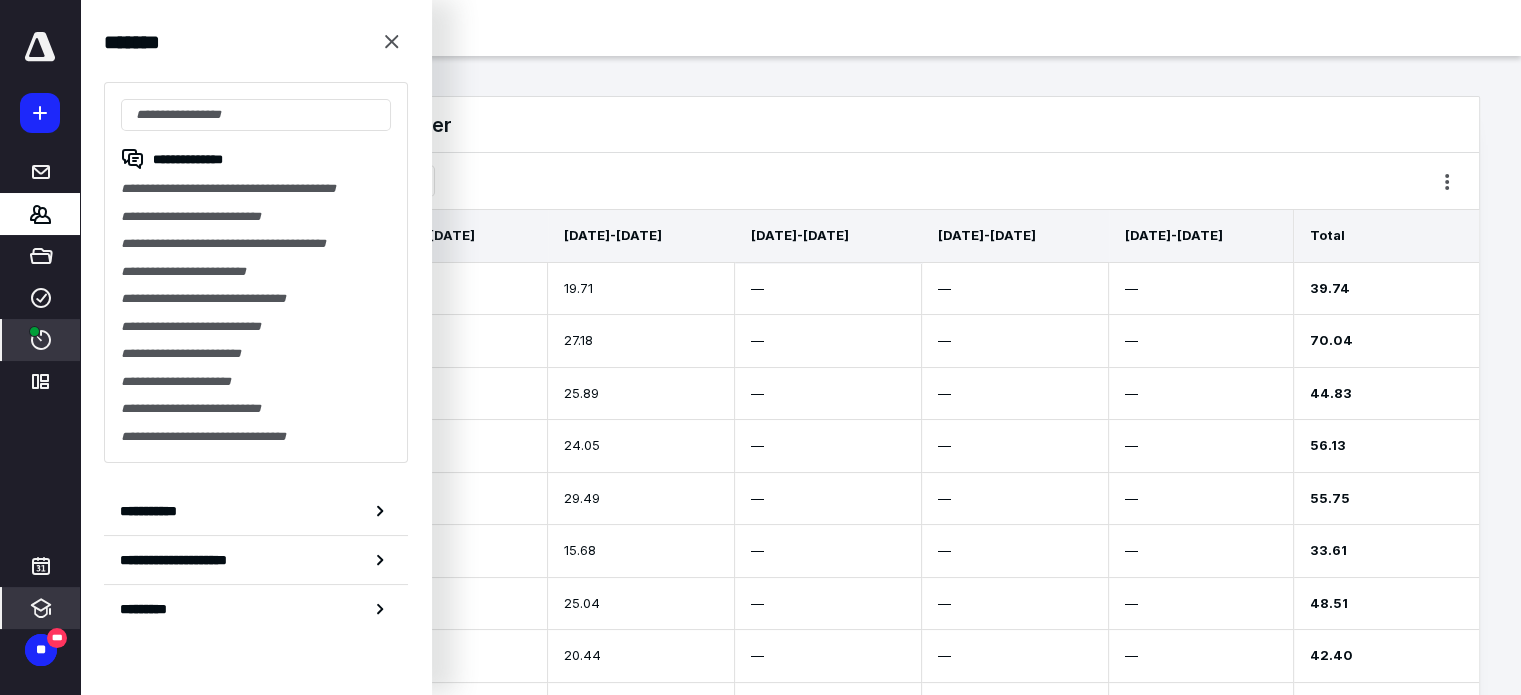 click 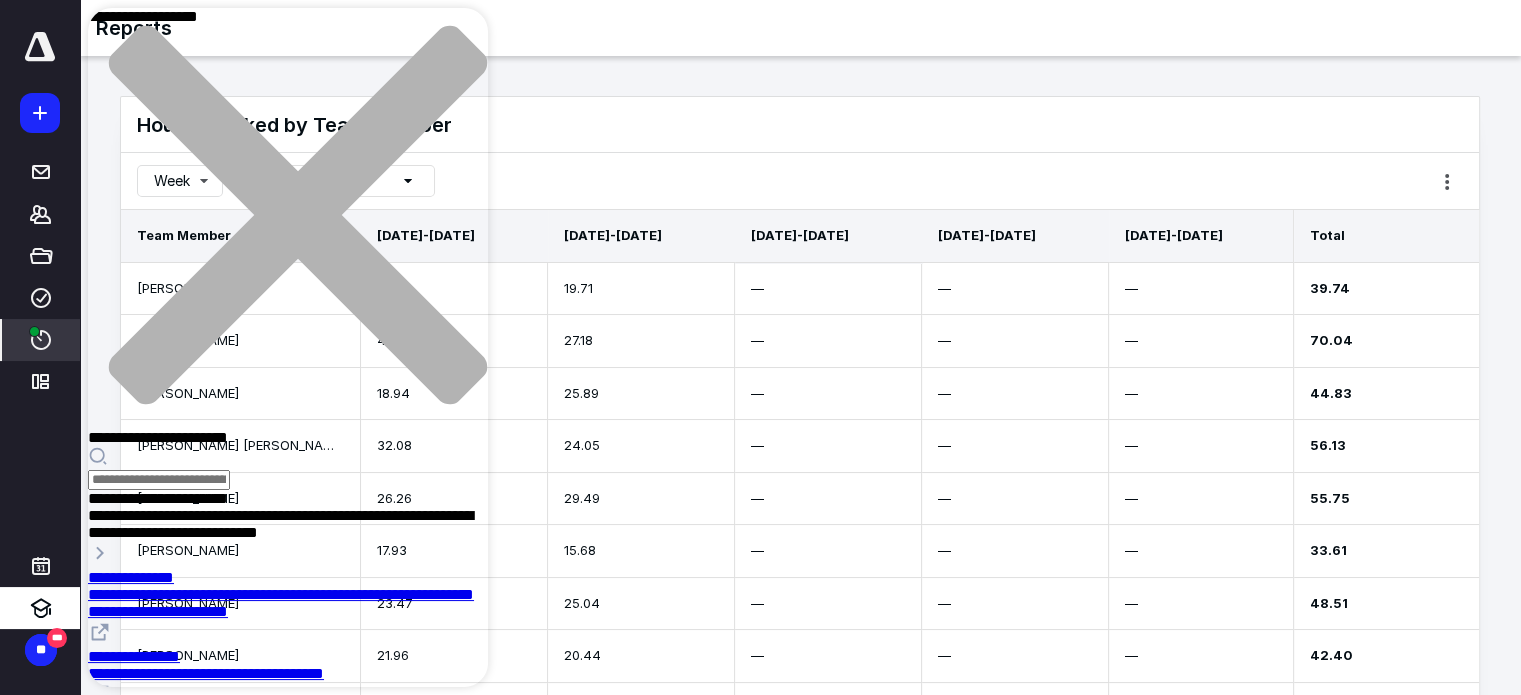click on "**********" at bounding box center (134, 656) 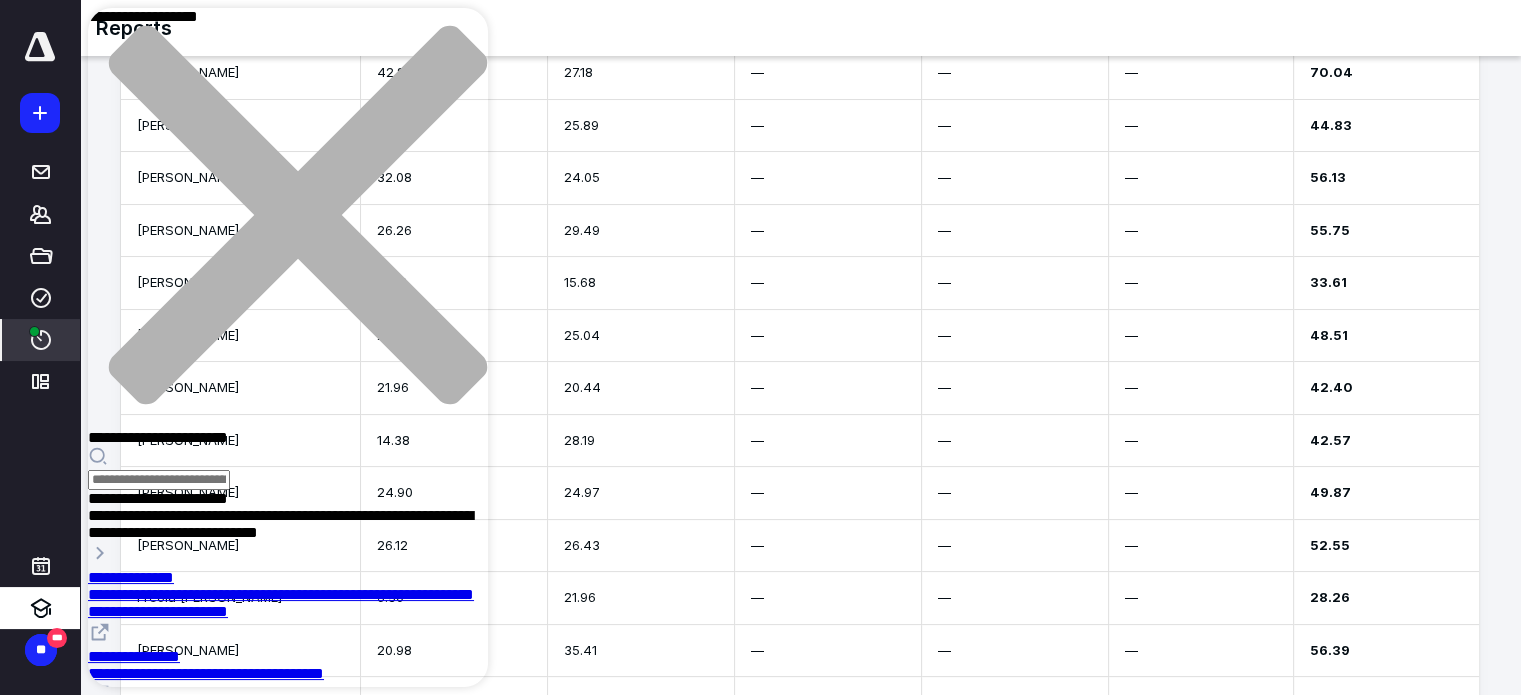 scroll, scrollTop: 300, scrollLeft: 0, axis: vertical 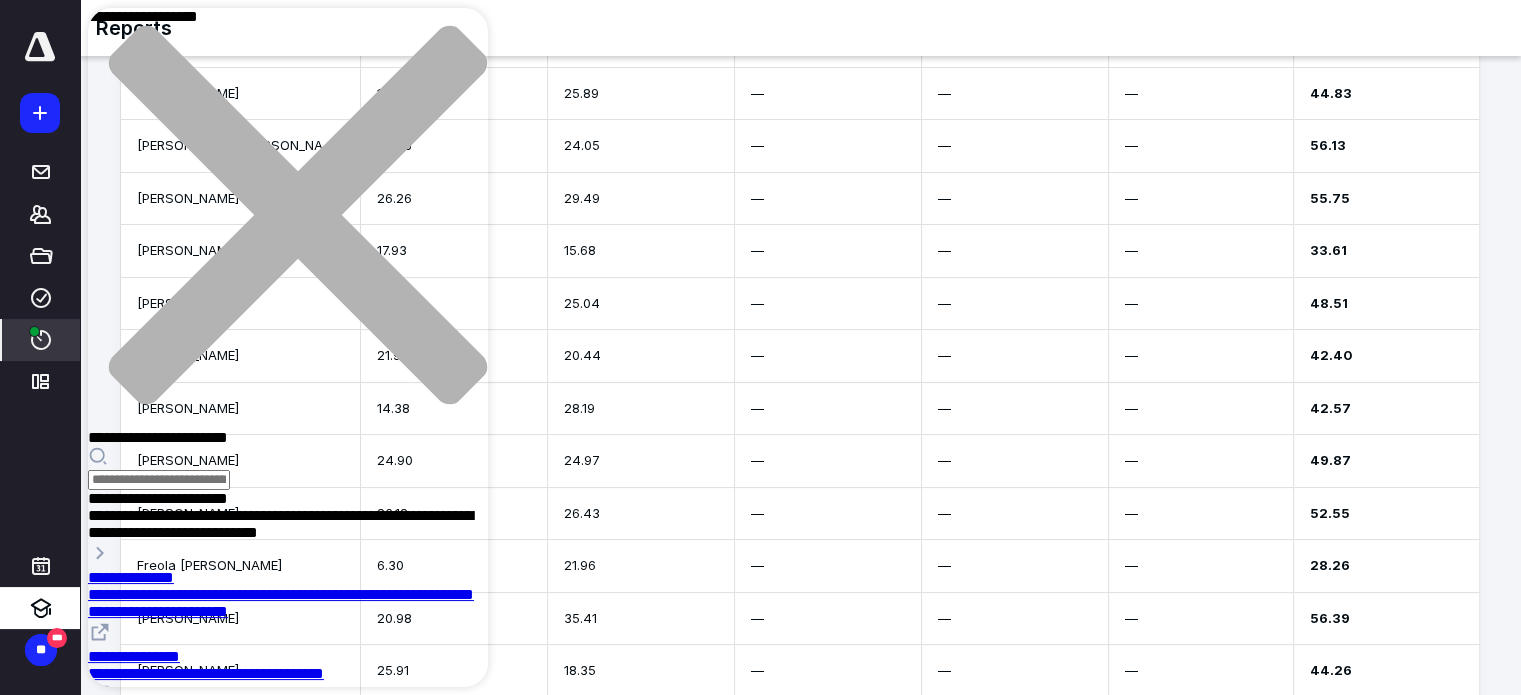 click on "**********" at bounding box center [280, 744] 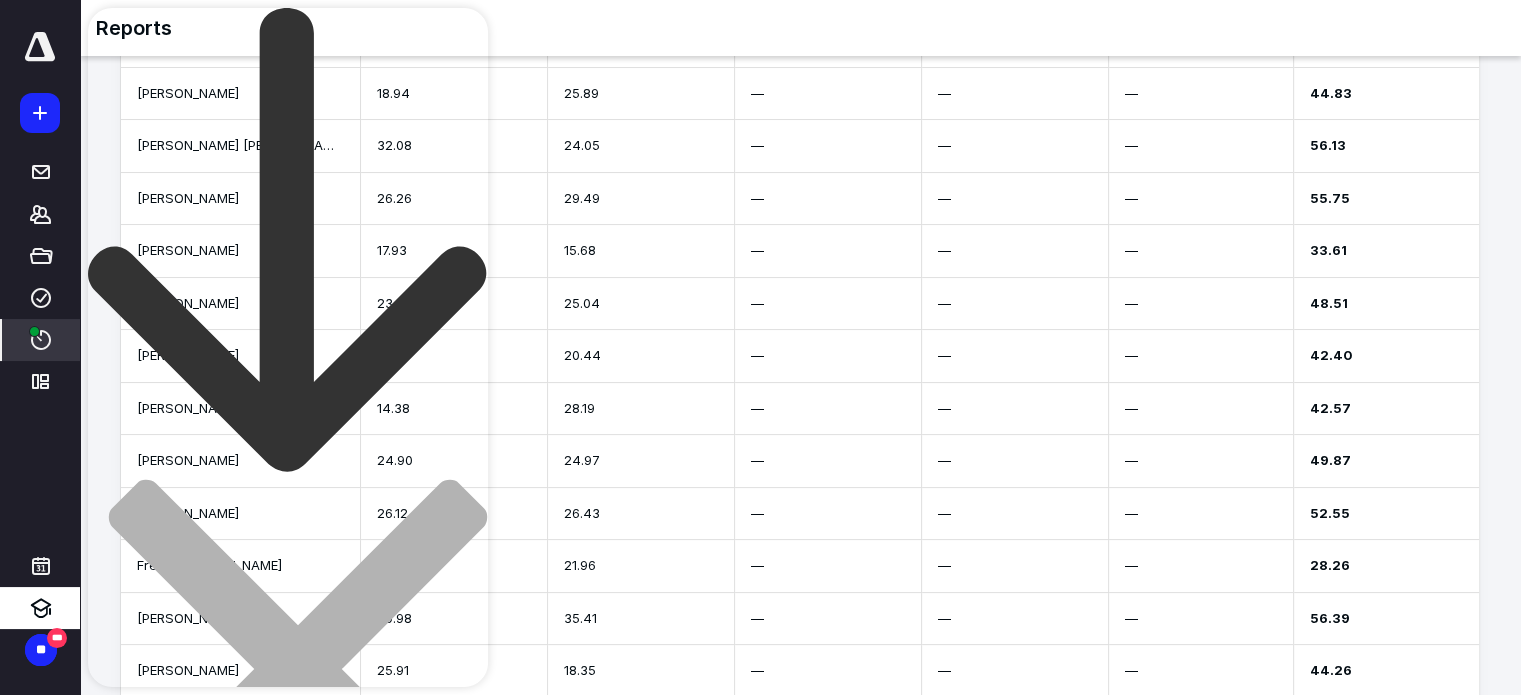 click on "**********" at bounding box center (164, 1135) 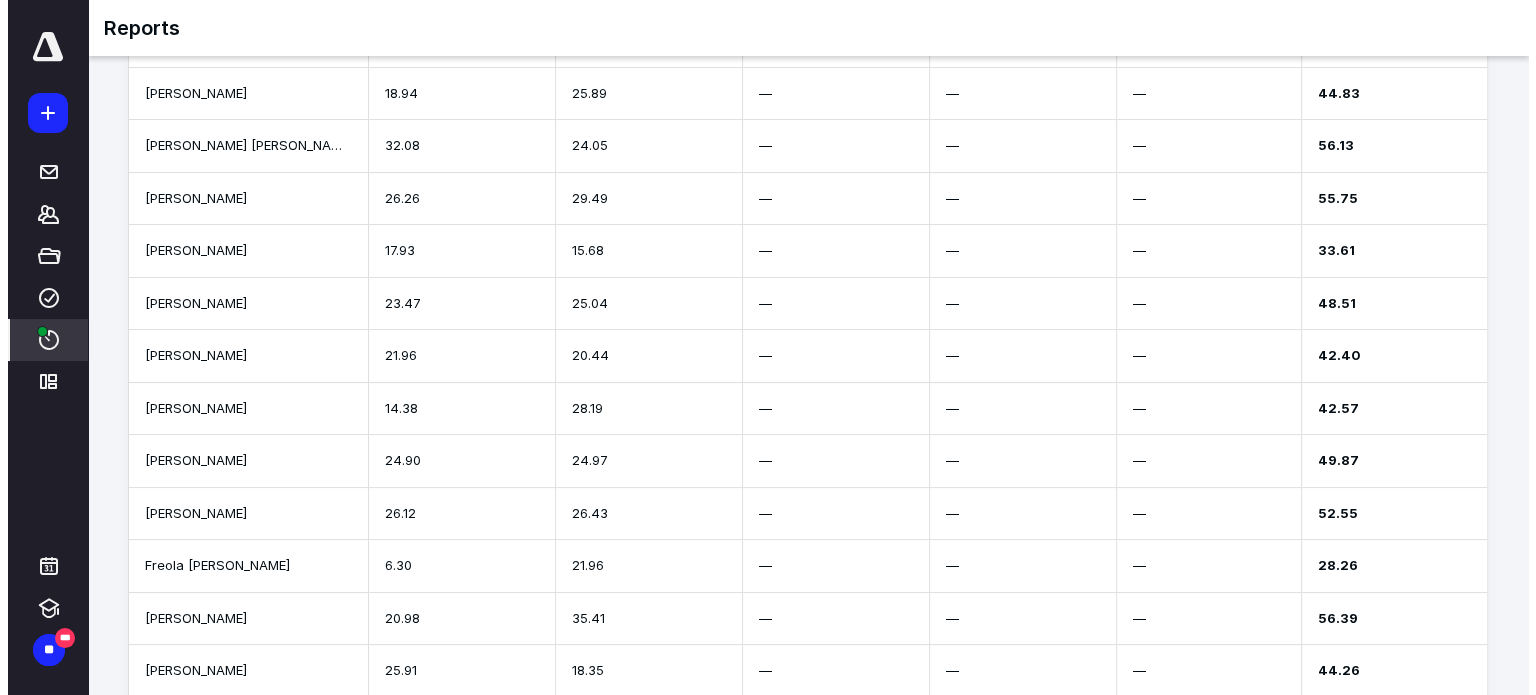 scroll, scrollTop: 0, scrollLeft: 0, axis: both 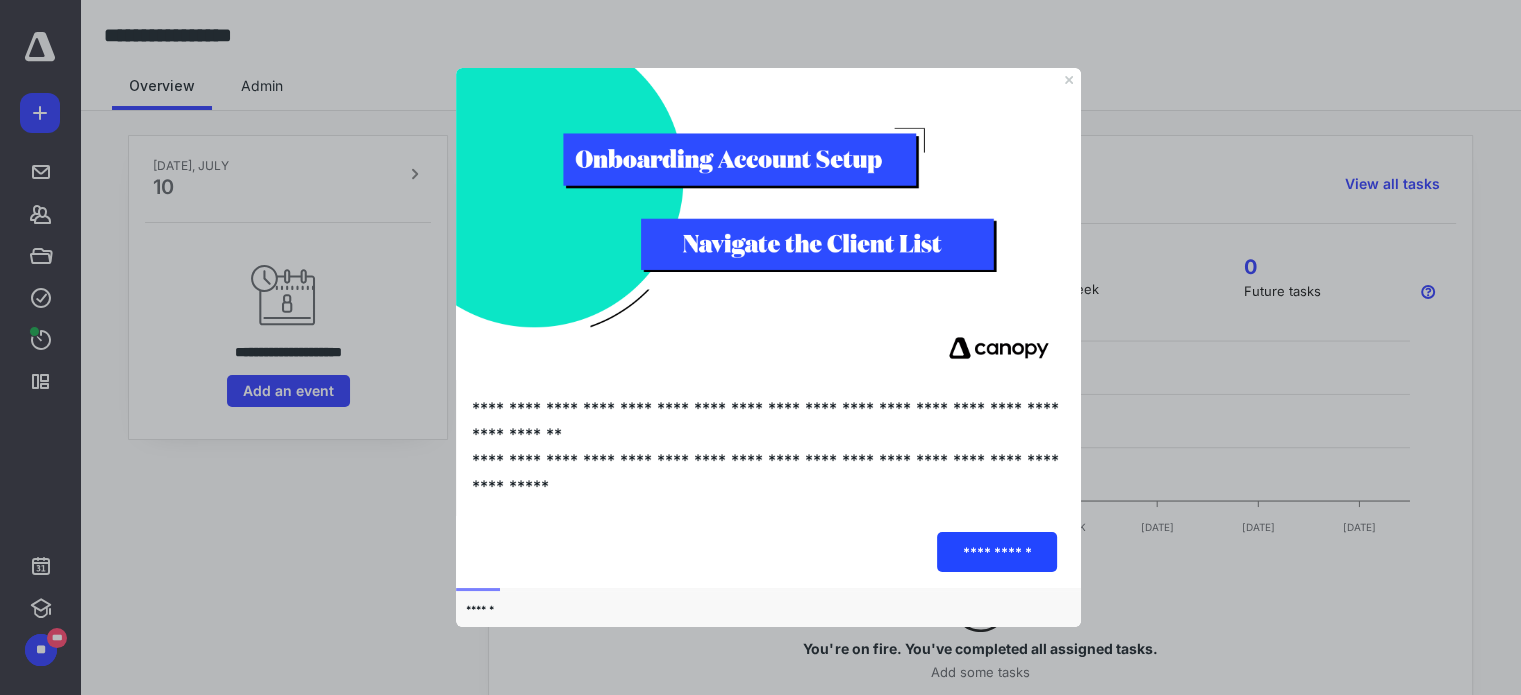 click on "**********" at bounding box center (996, 551) 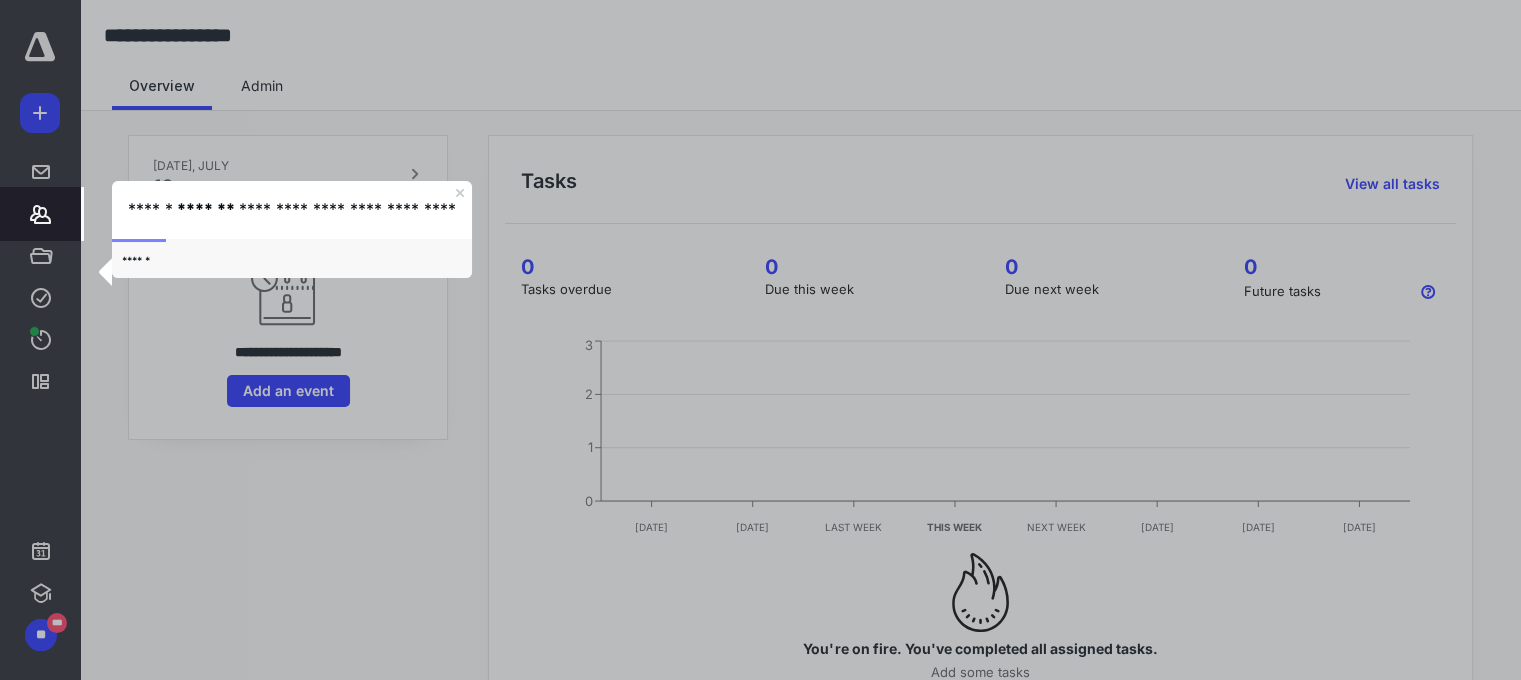 click on "**********" at bounding box center [292, 210] 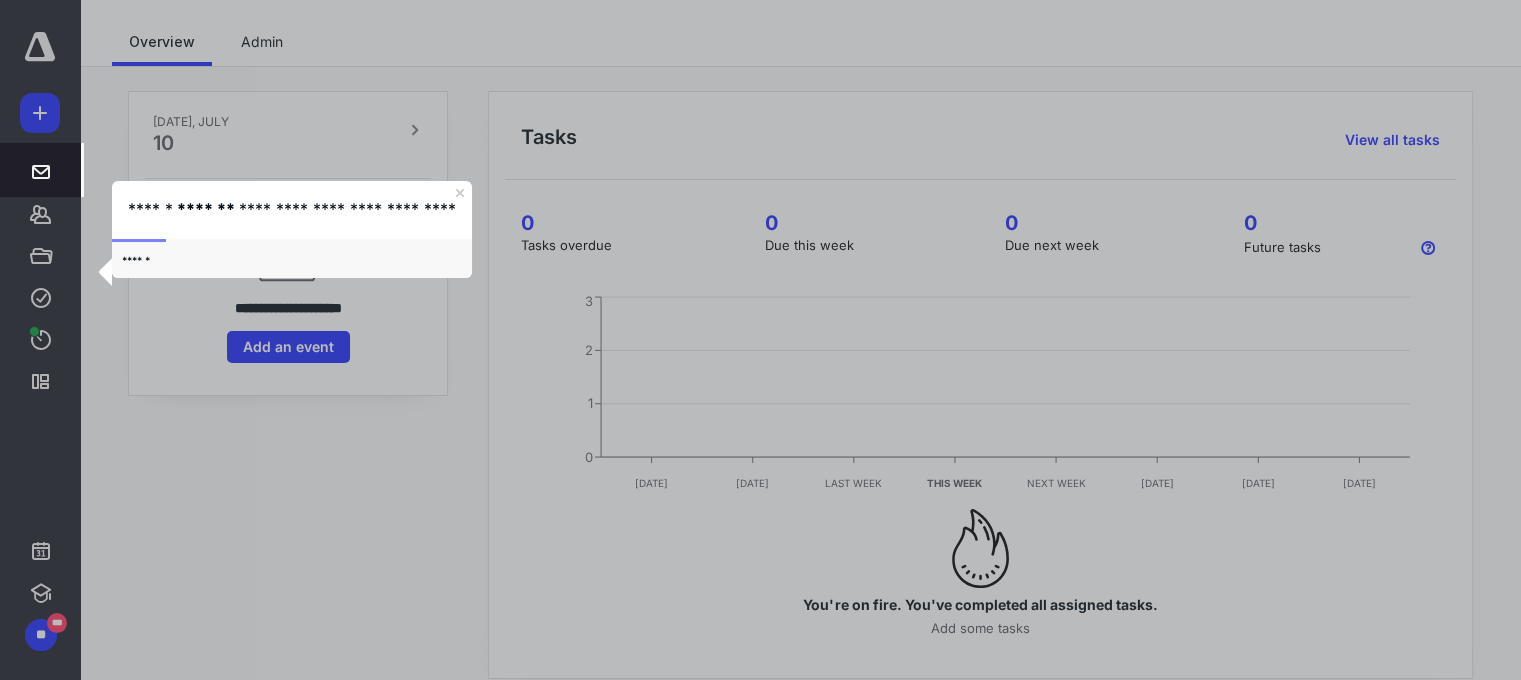 scroll, scrollTop: 82, scrollLeft: 0, axis: vertical 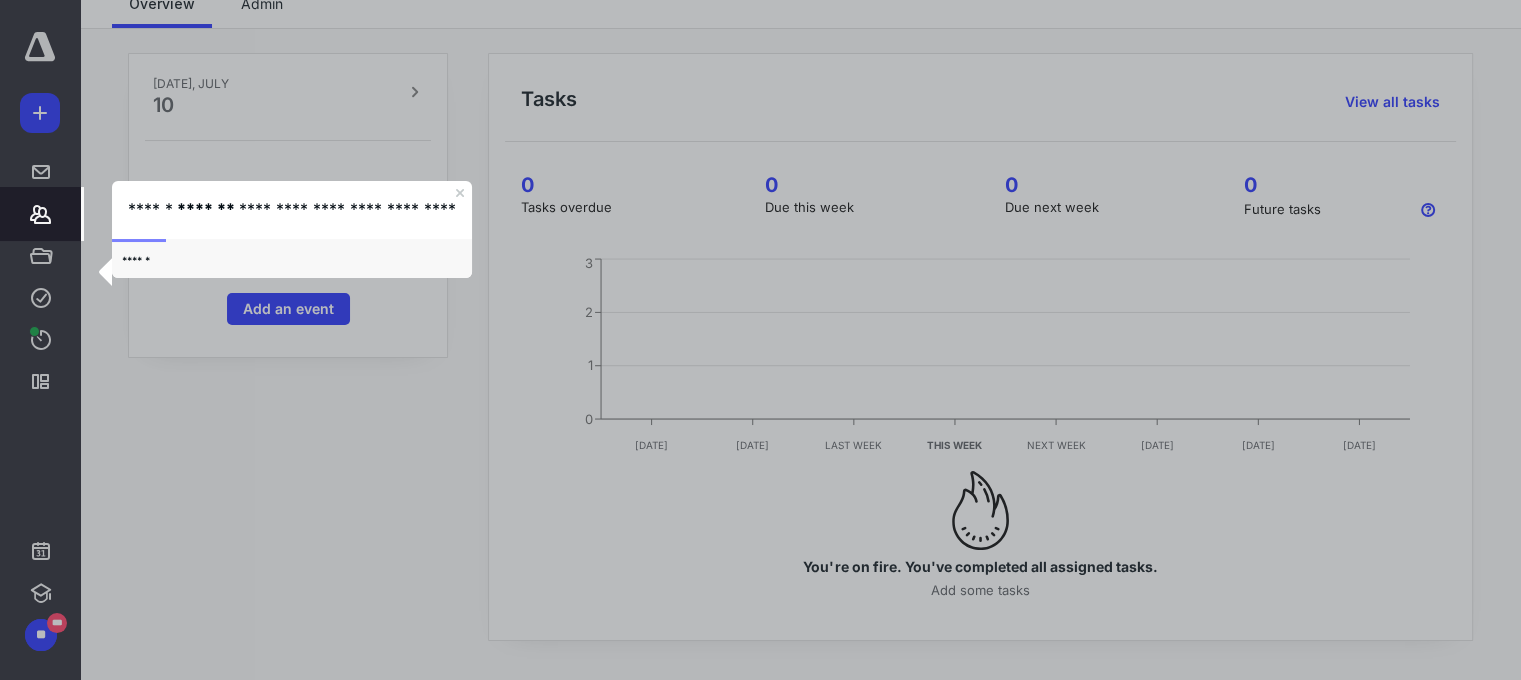 click on "**********" at bounding box center [292, 210] 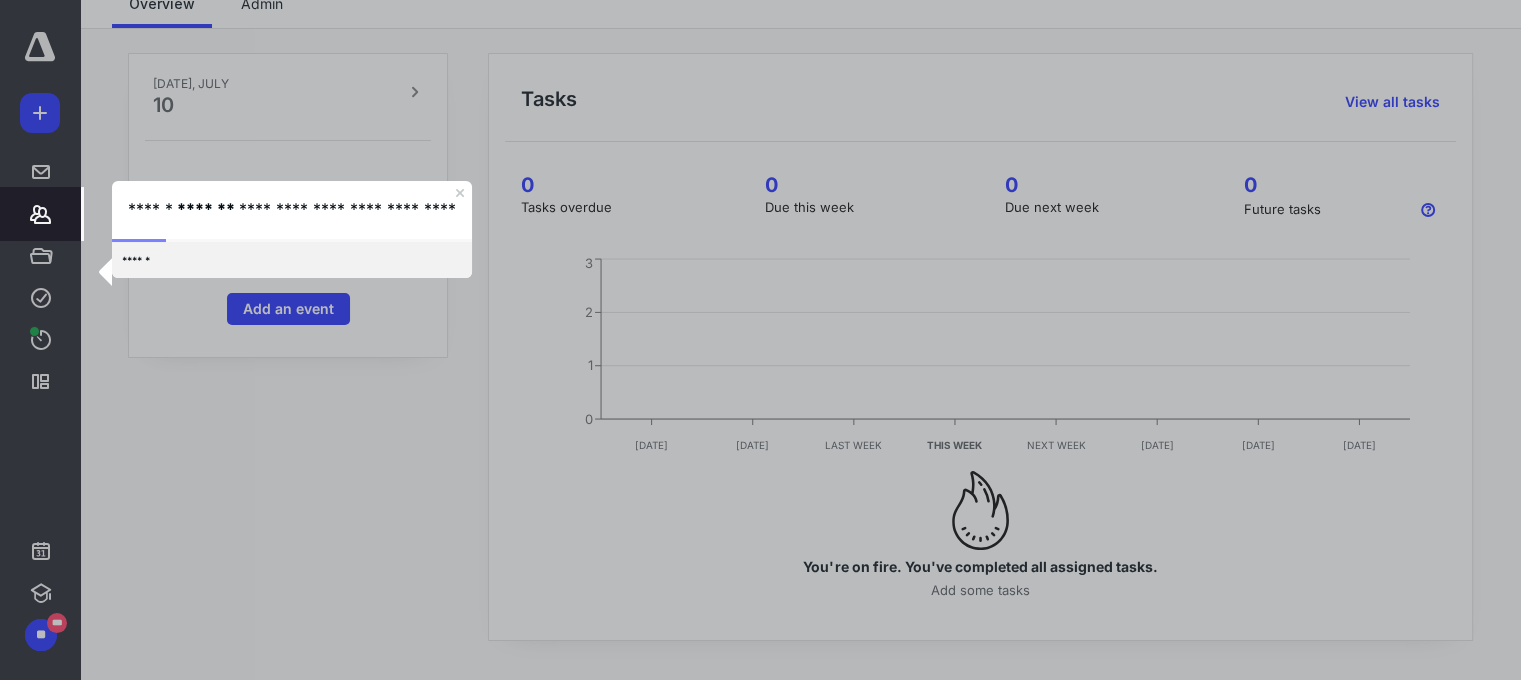 click on "******" at bounding box center [292, 260] 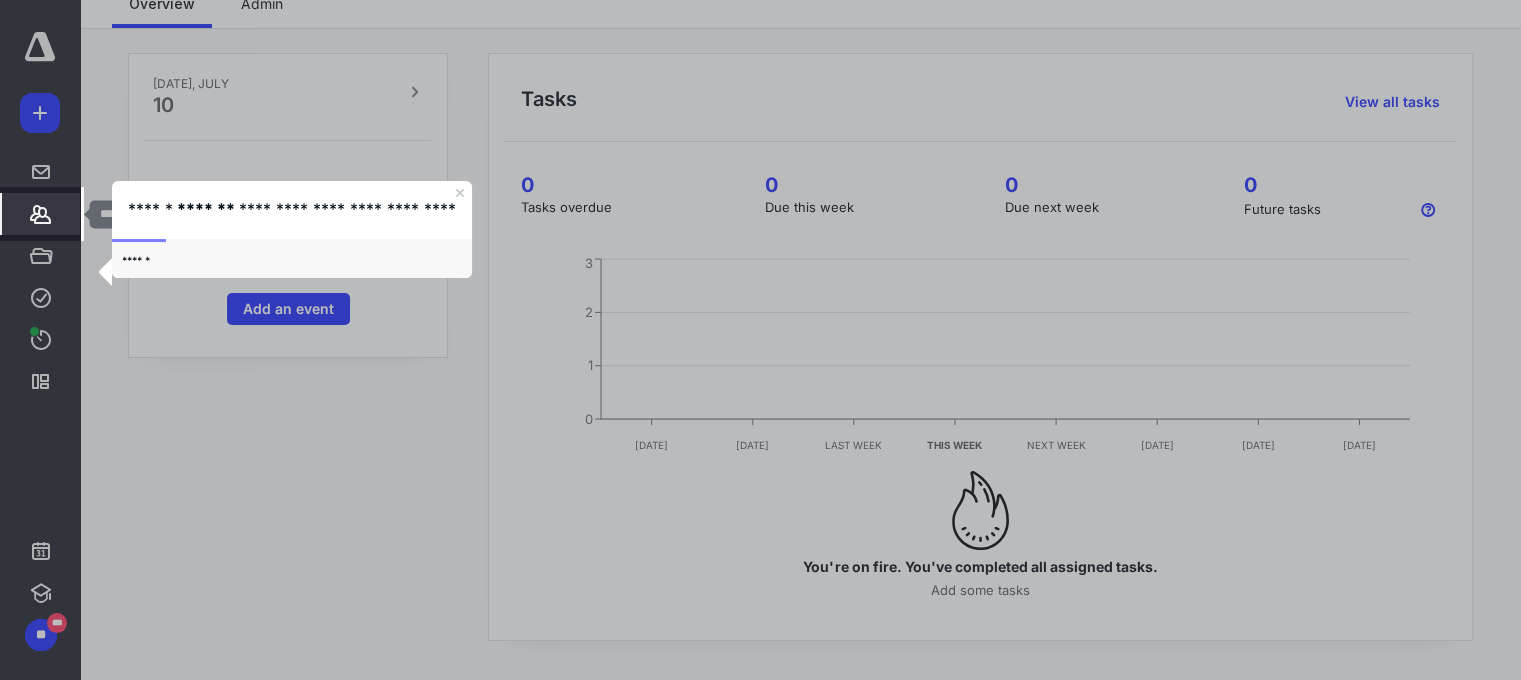 click on "*******" at bounding box center (41, 214) 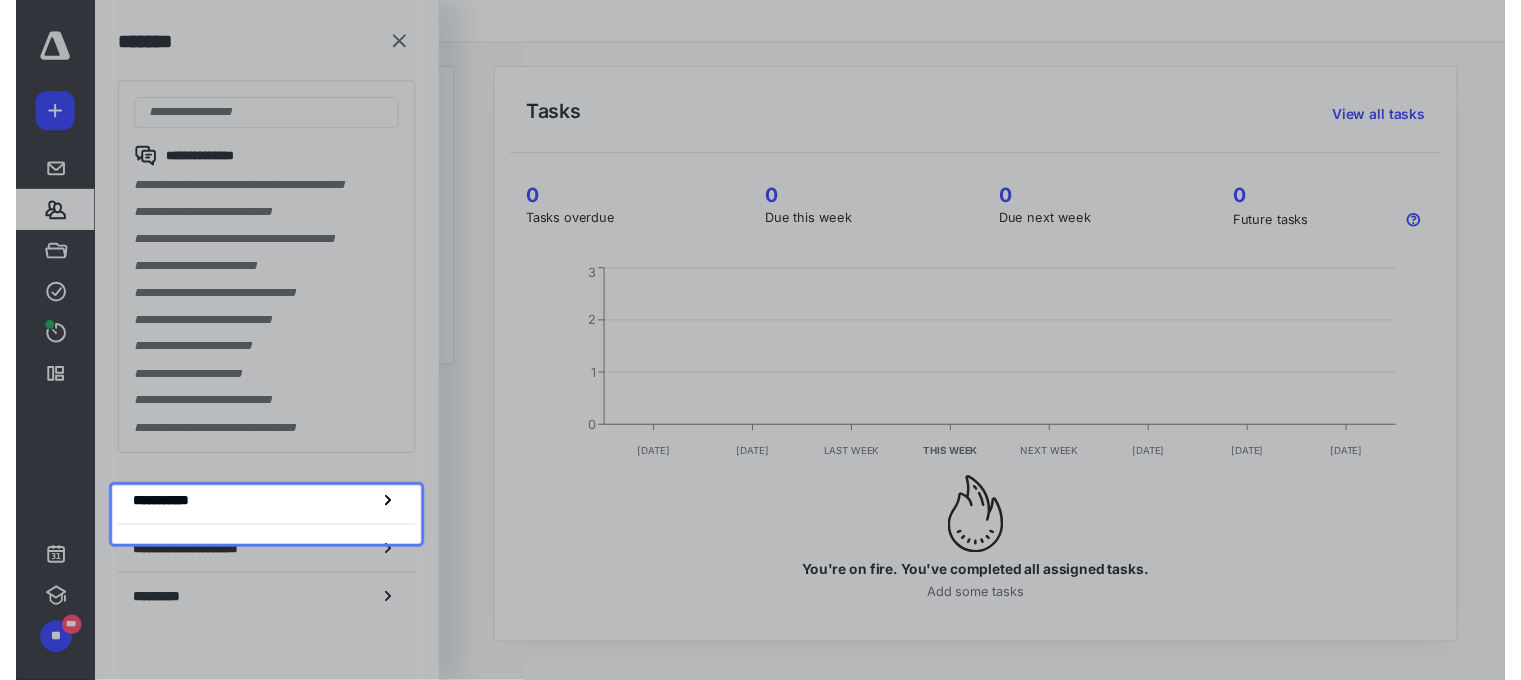 scroll, scrollTop: 82, scrollLeft: 0, axis: vertical 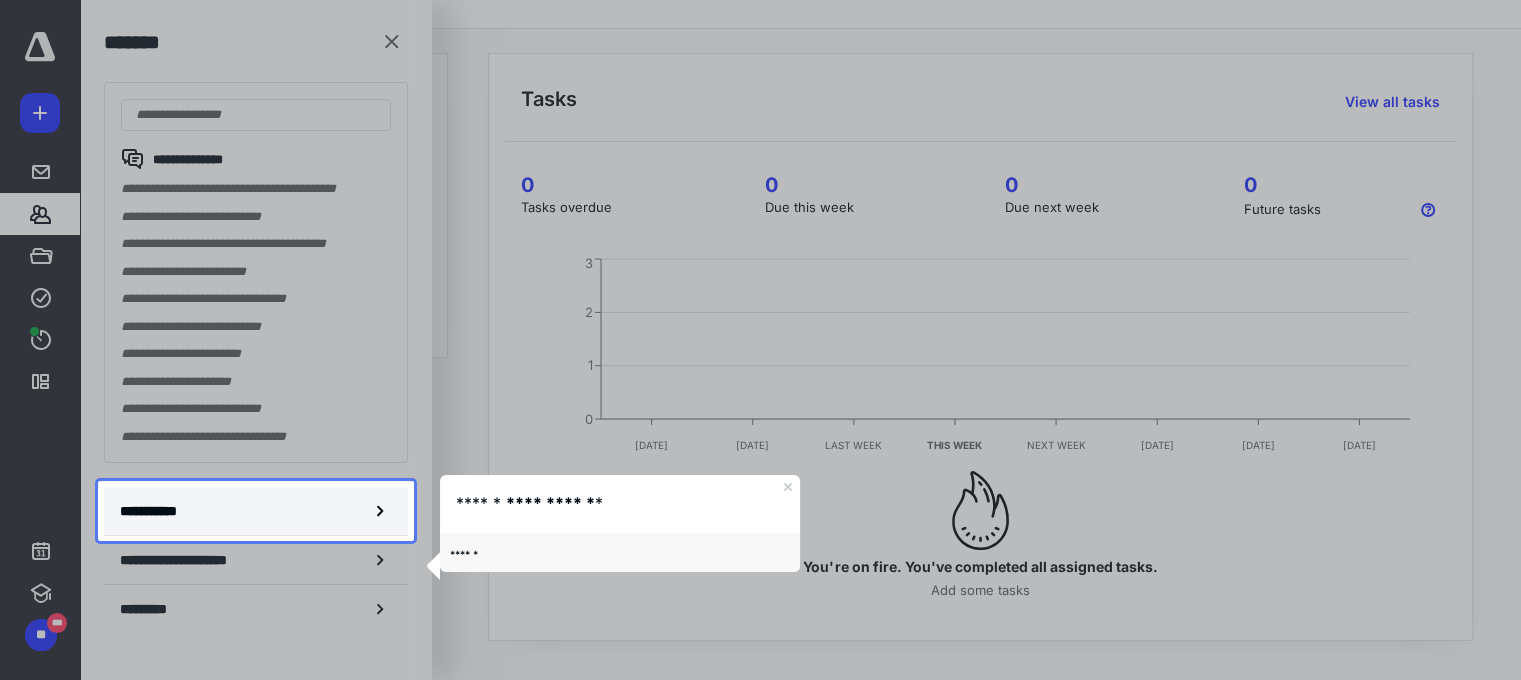 click on "**********" at bounding box center [256, 511] 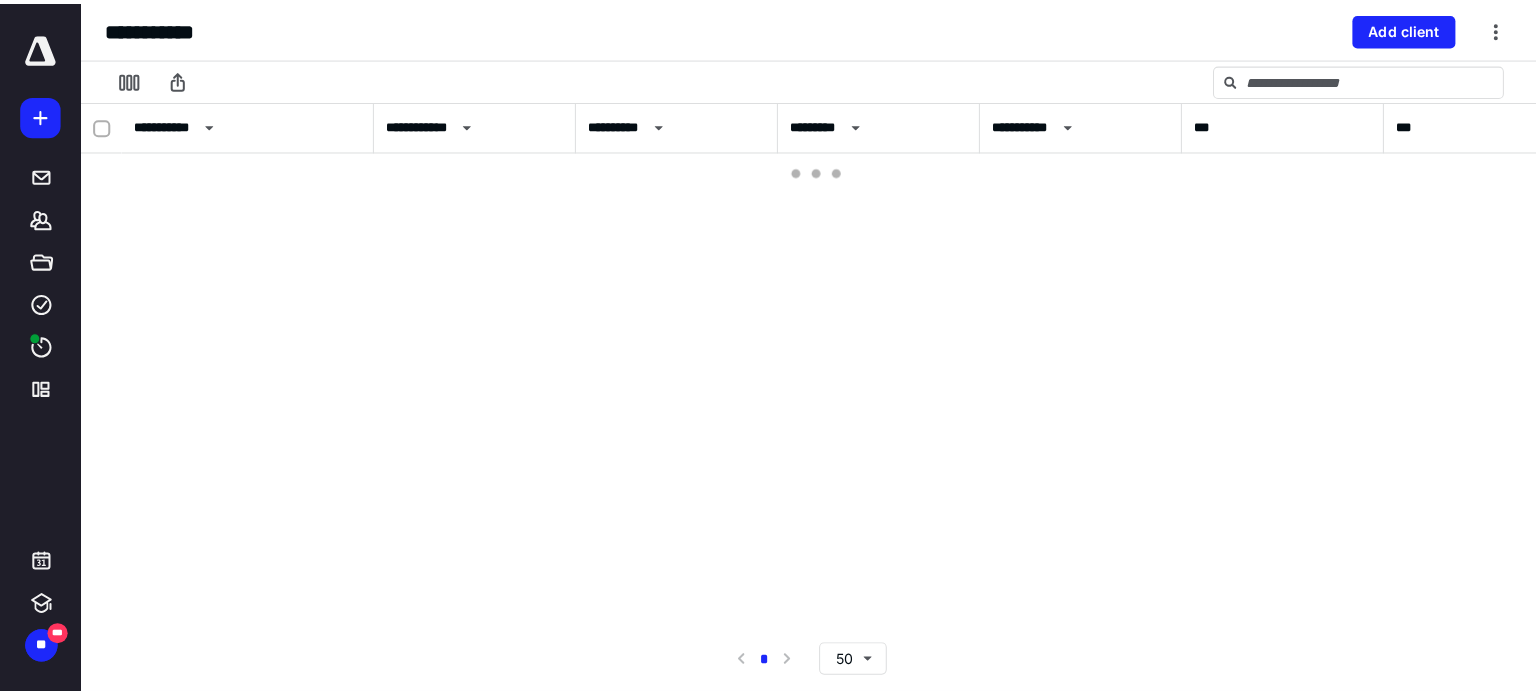 scroll, scrollTop: 0, scrollLeft: 0, axis: both 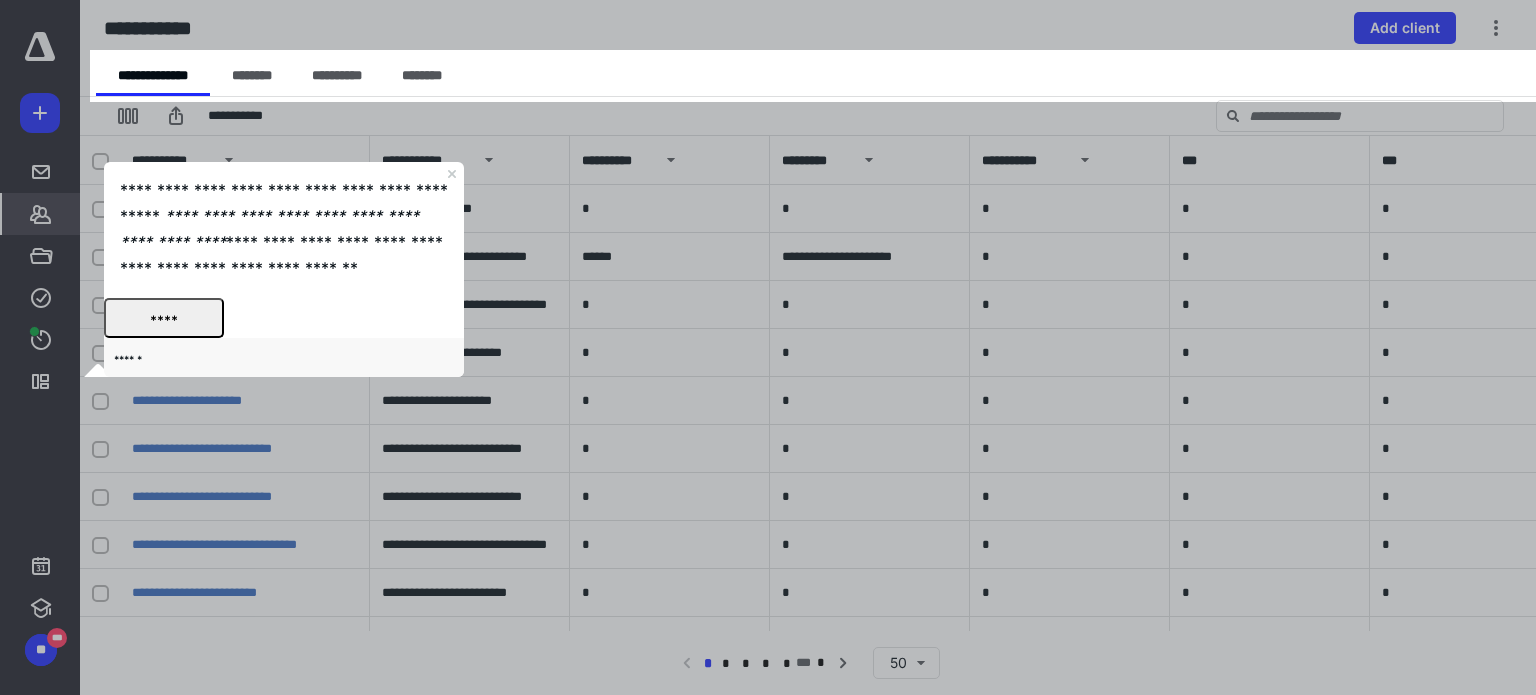 click on "****" at bounding box center (164, 318) 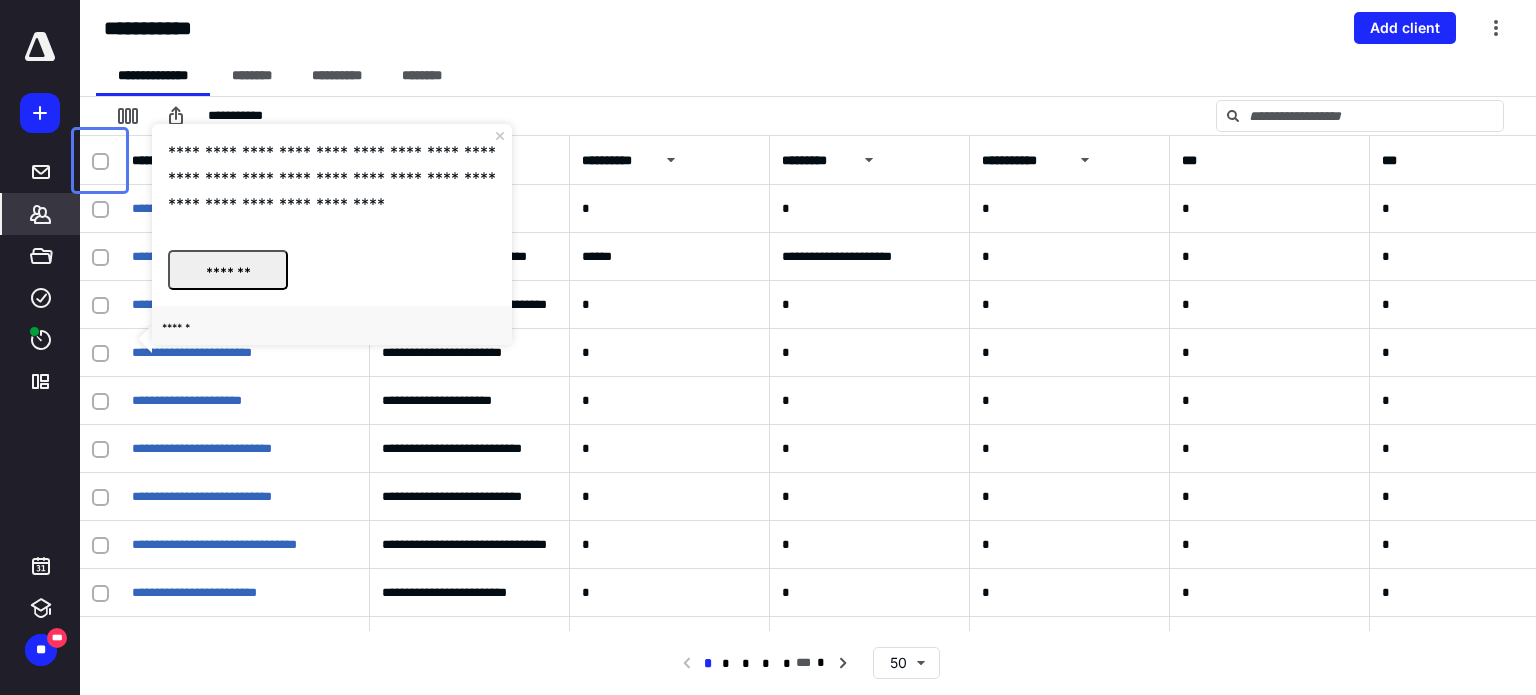 click on "*******" at bounding box center [228, 270] 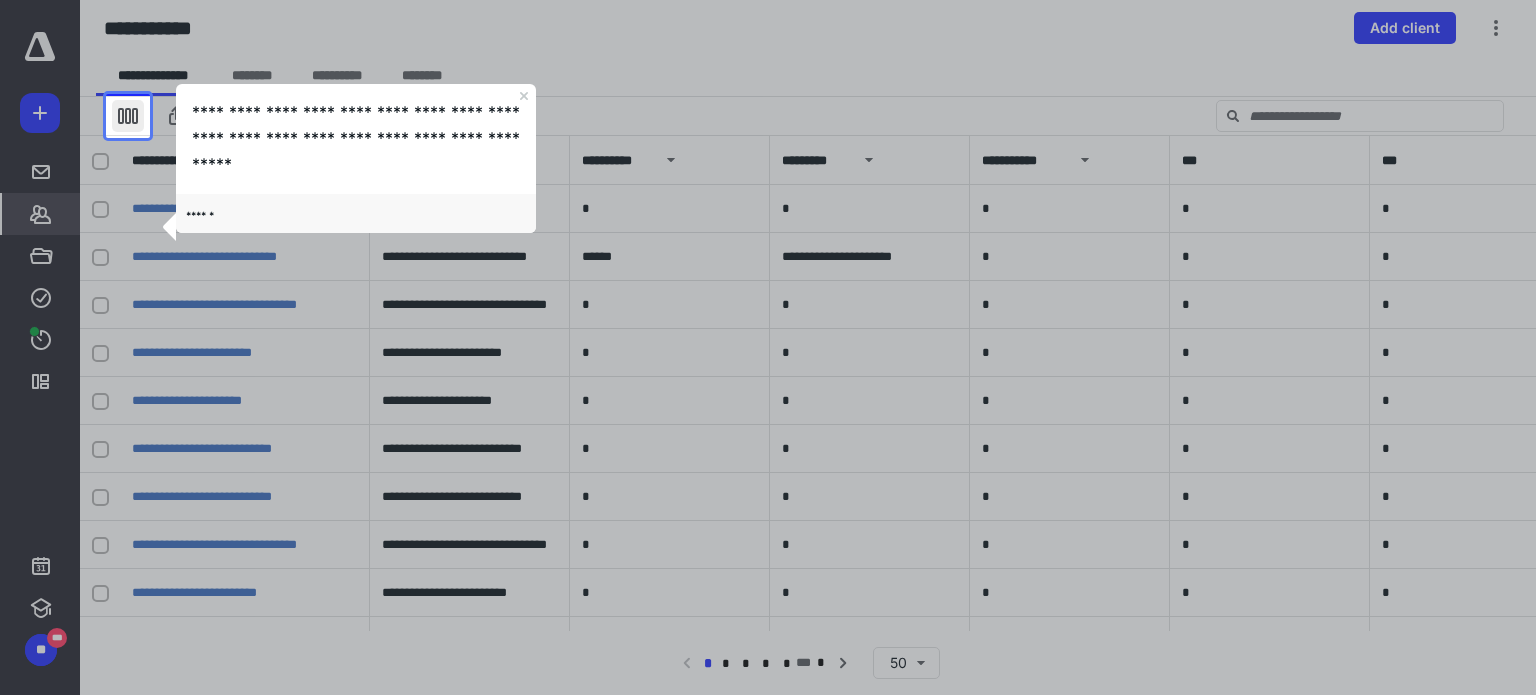 click at bounding box center [128, 116] 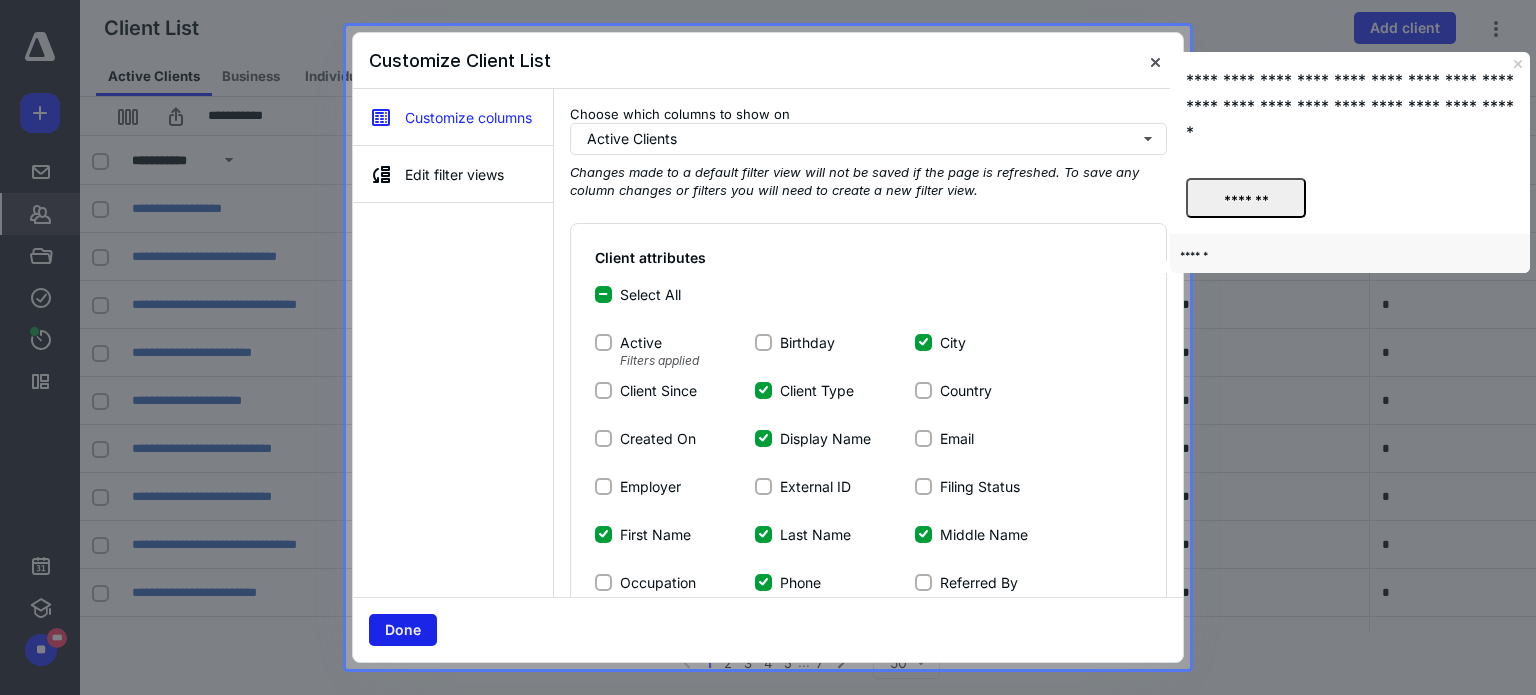 click on "Done" at bounding box center [403, 630] 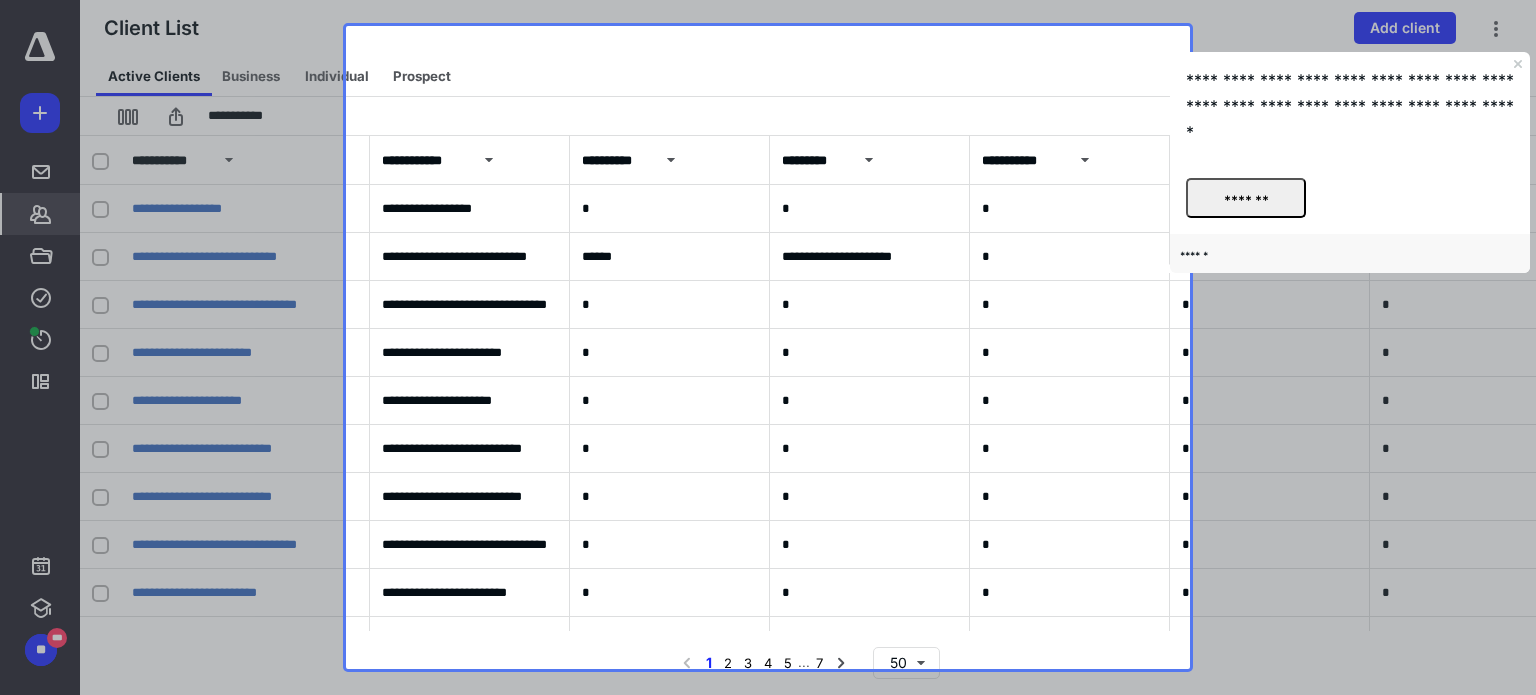 click on "*******" at bounding box center (1246, 198) 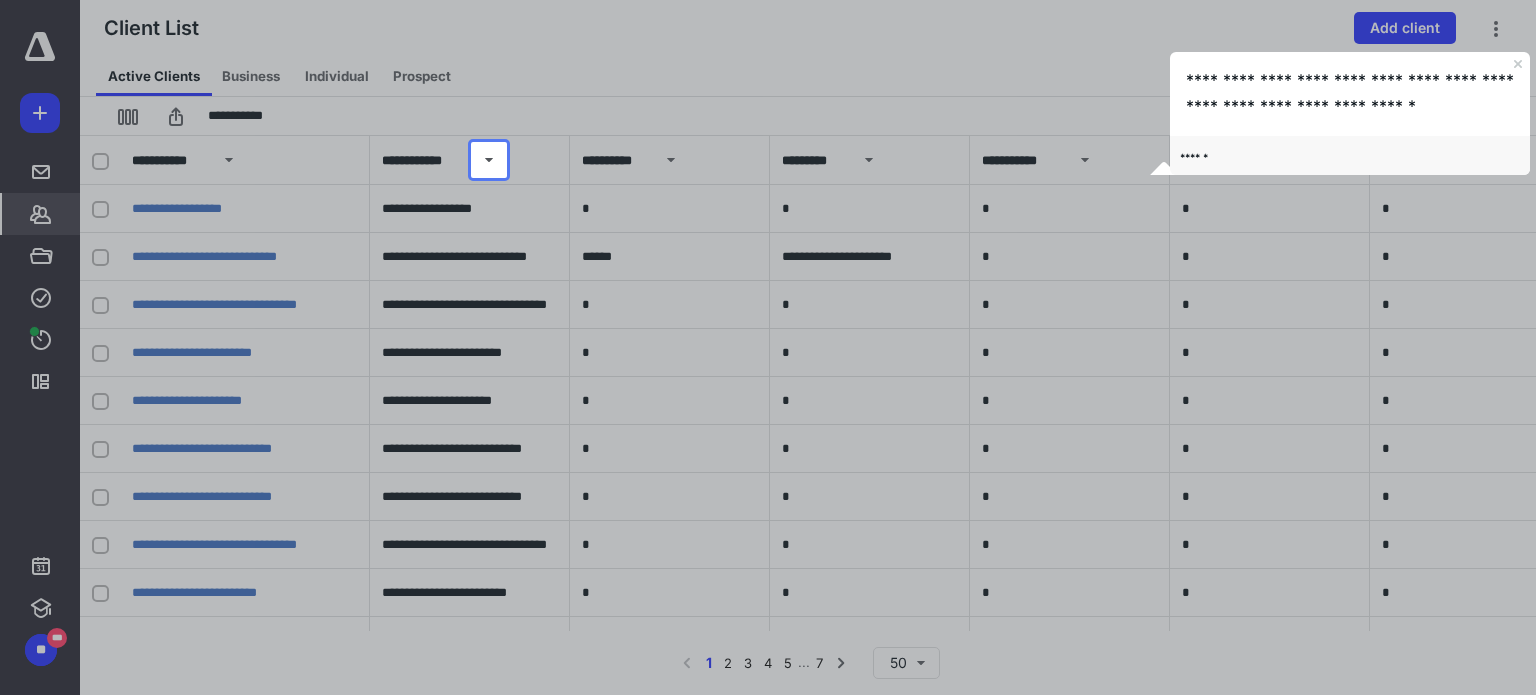 click at bounding box center [235, 347] 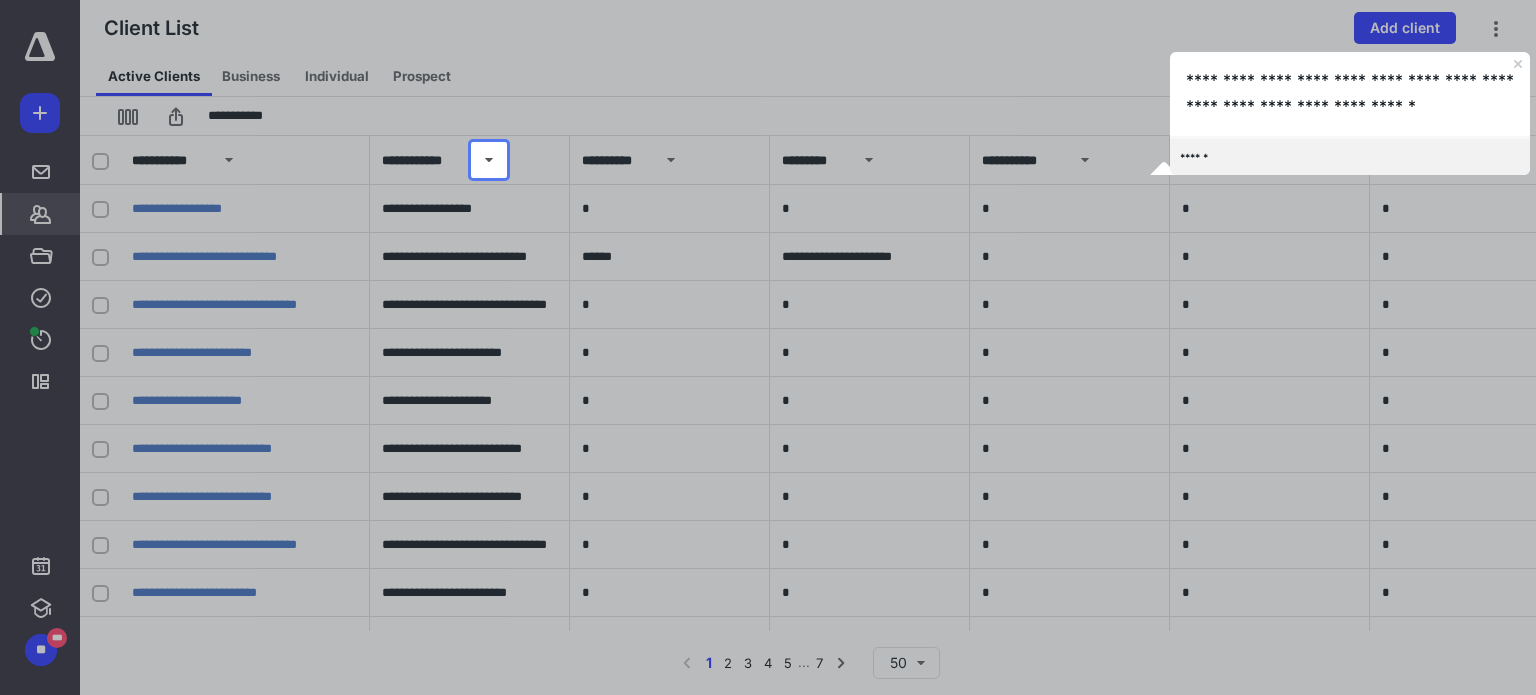 click on "******" at bounding box center (1350, 157) 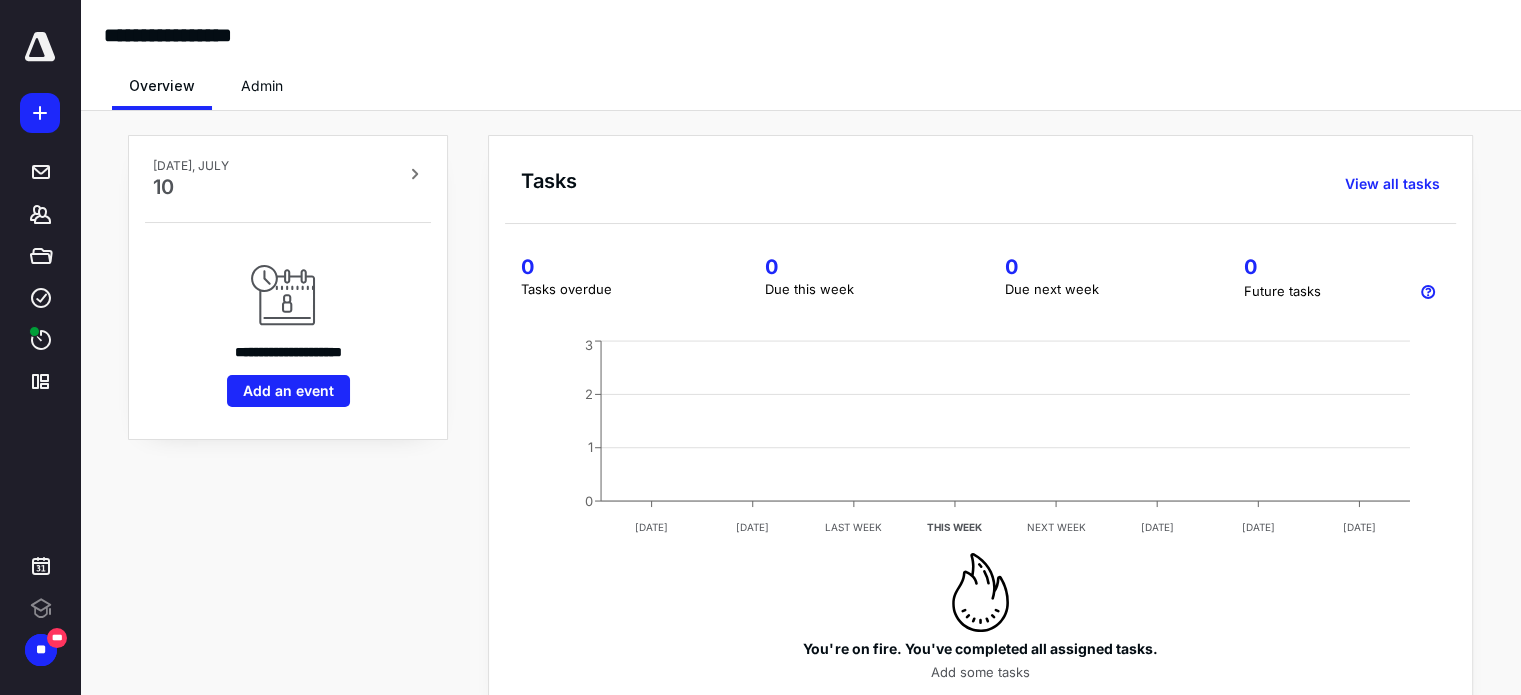 scroll, scrollTop: 0, scrollLeft: 0, axis: both 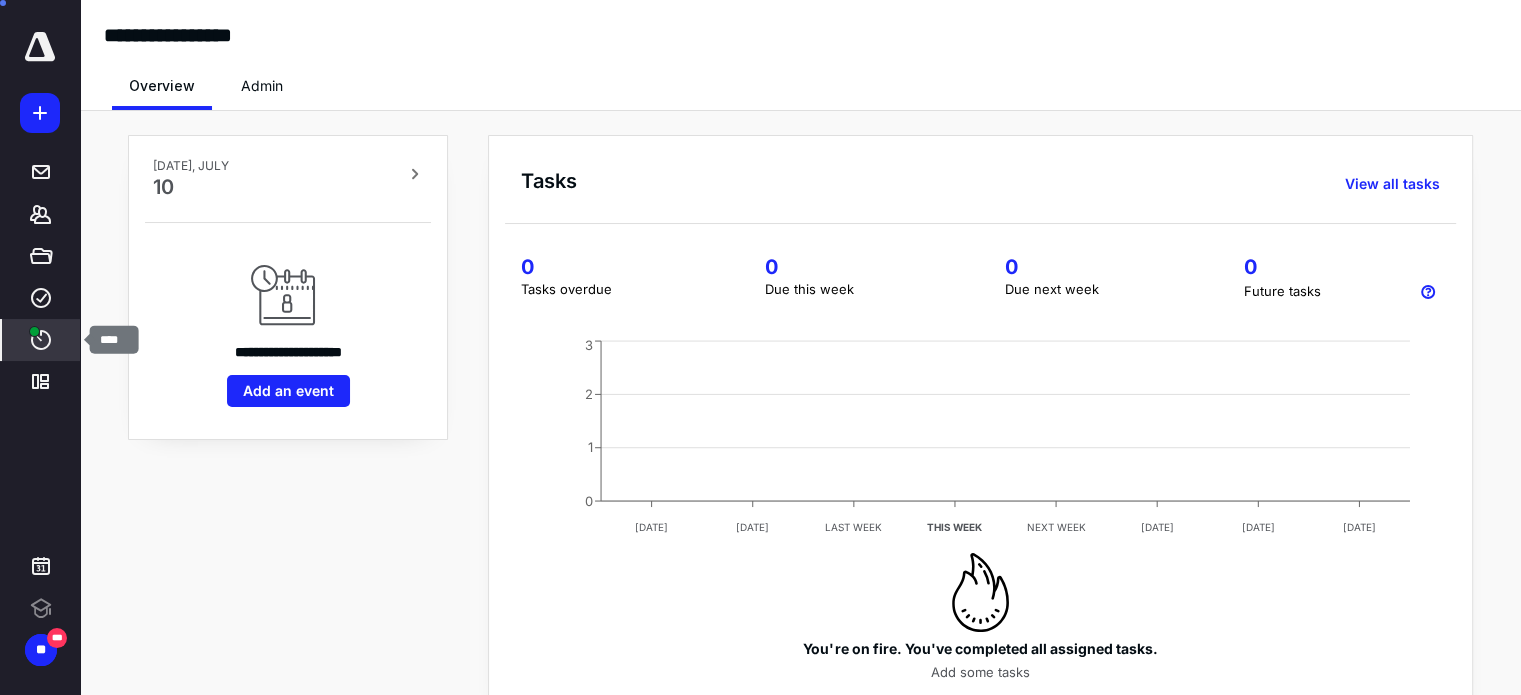 click 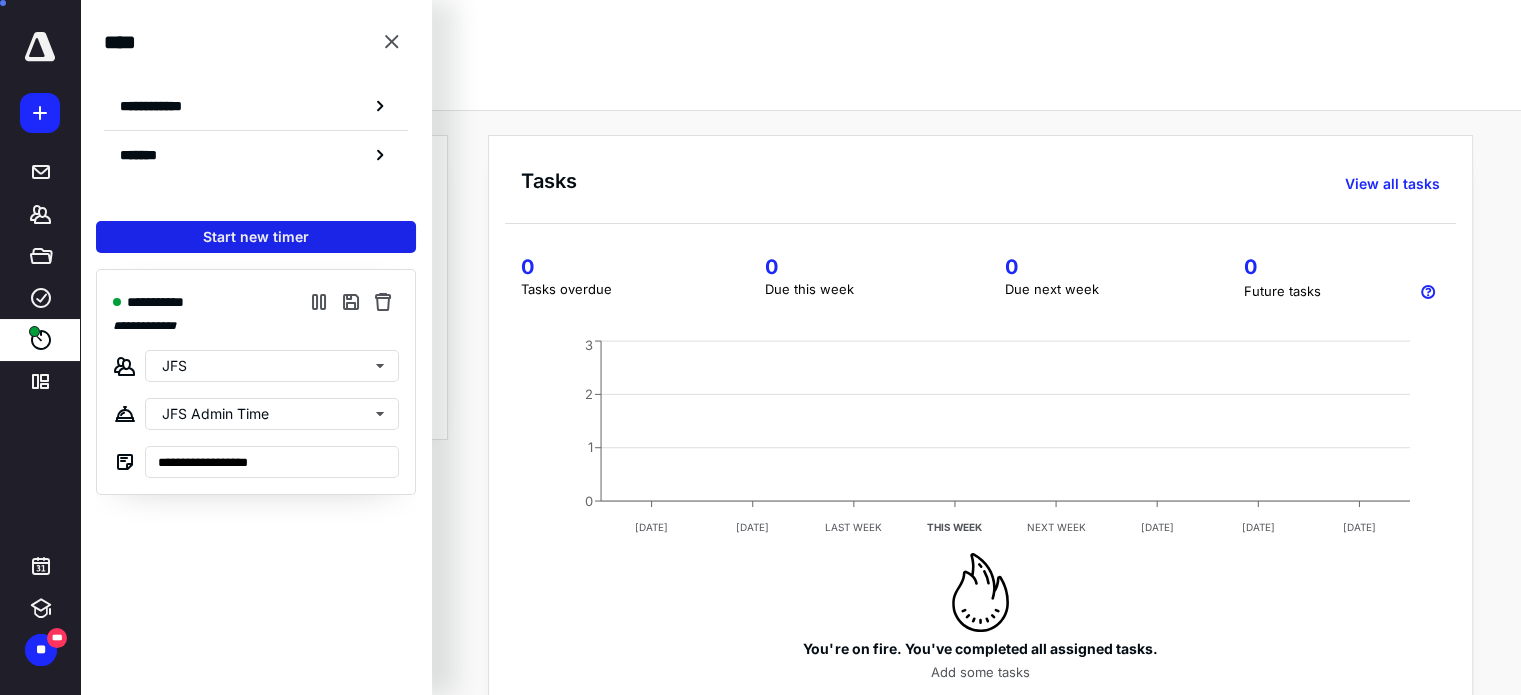 click on "Start new timer" at bounding box center (256, 237) 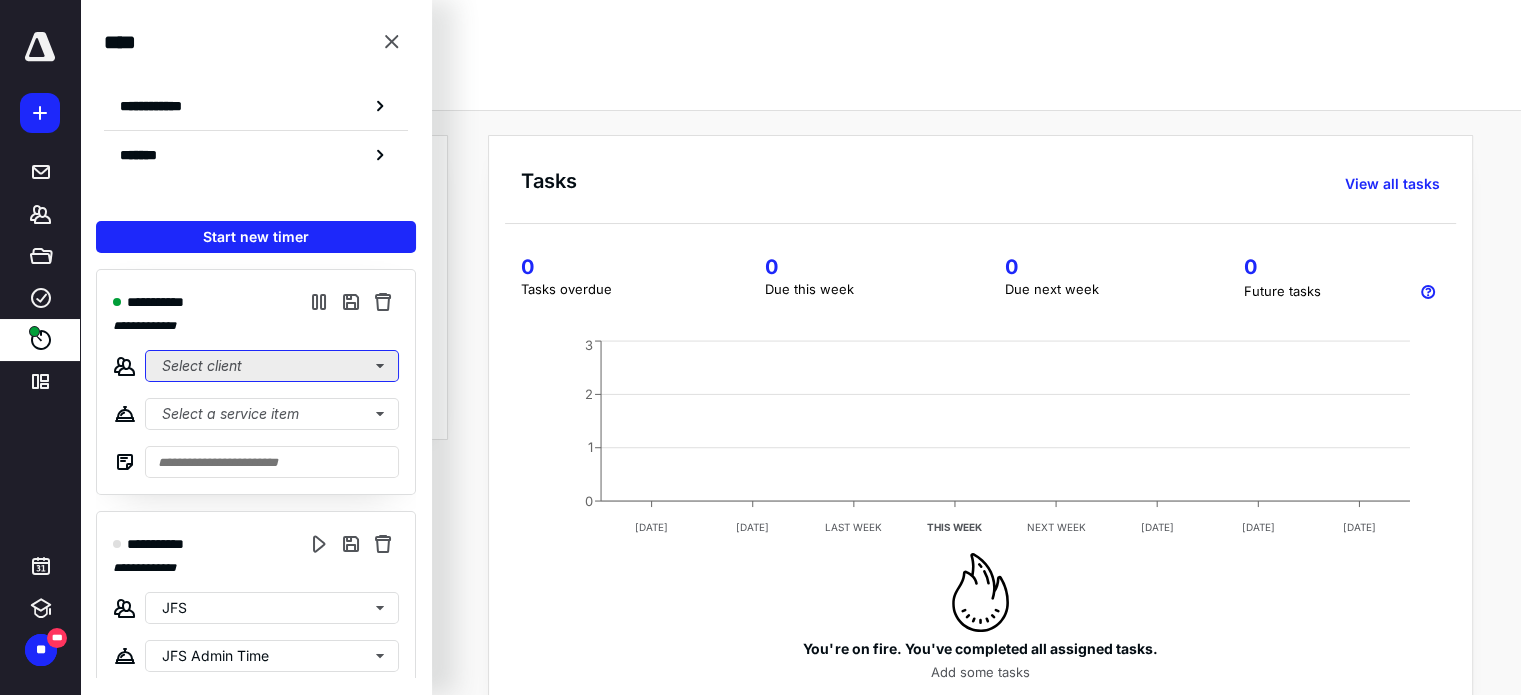 click on "Select client" at bounding box center [272, 366] 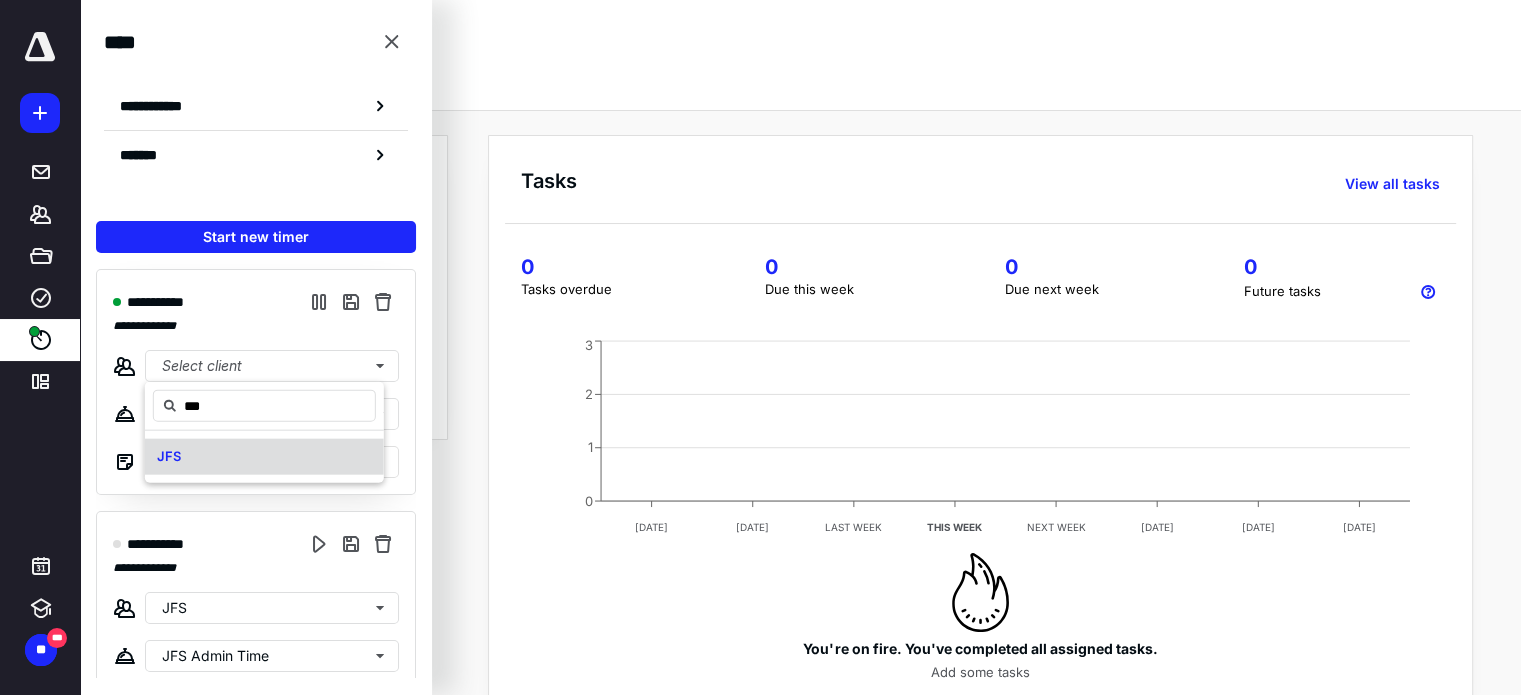click on "JFS" at bounding box center [264, 457] 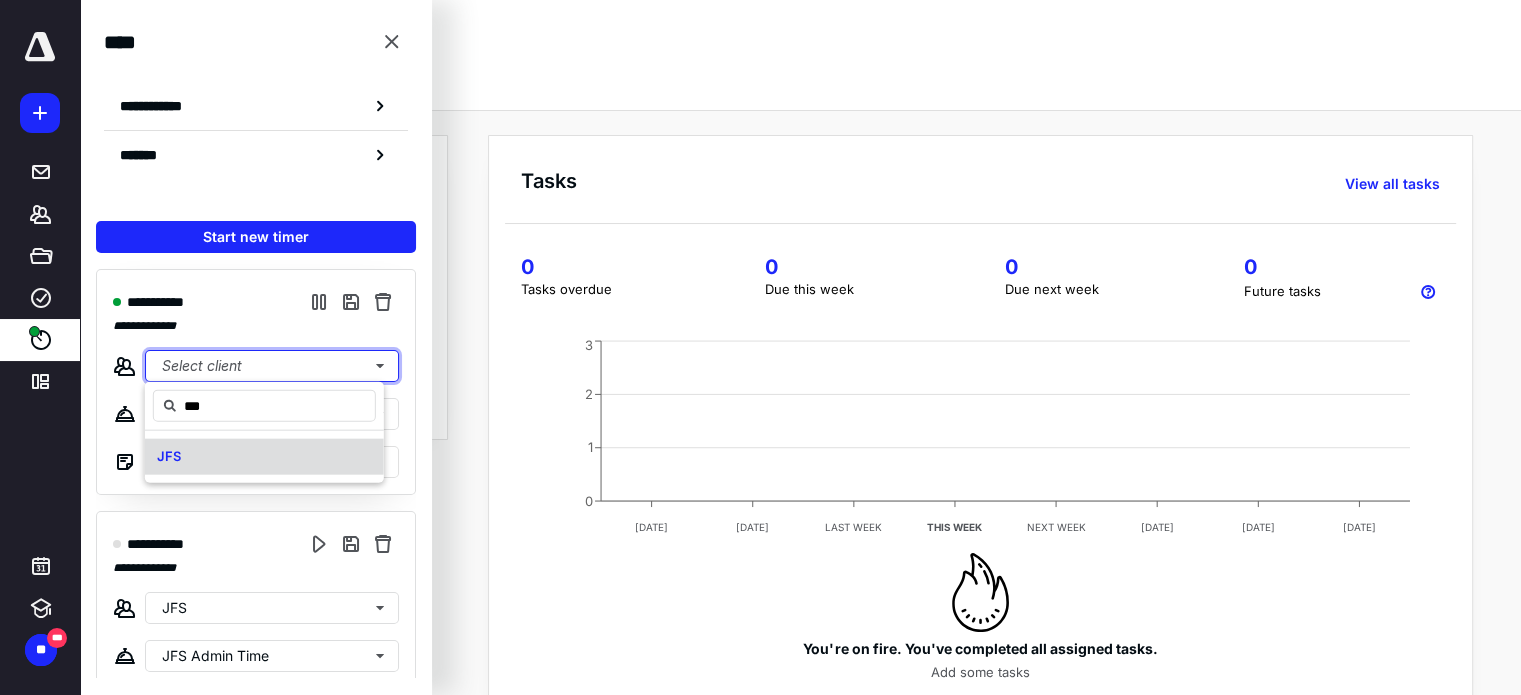 type 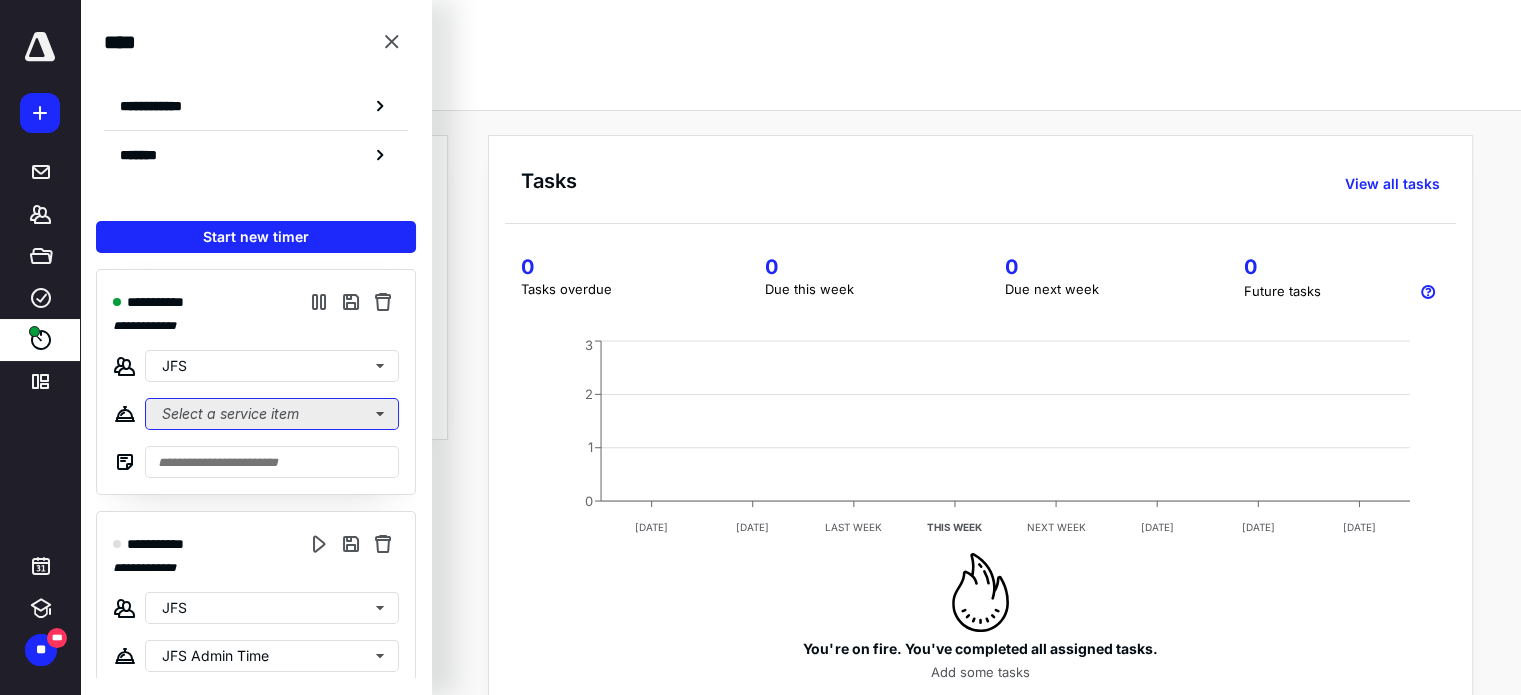 click on "Select a service item" at bounding box center (272, 414) 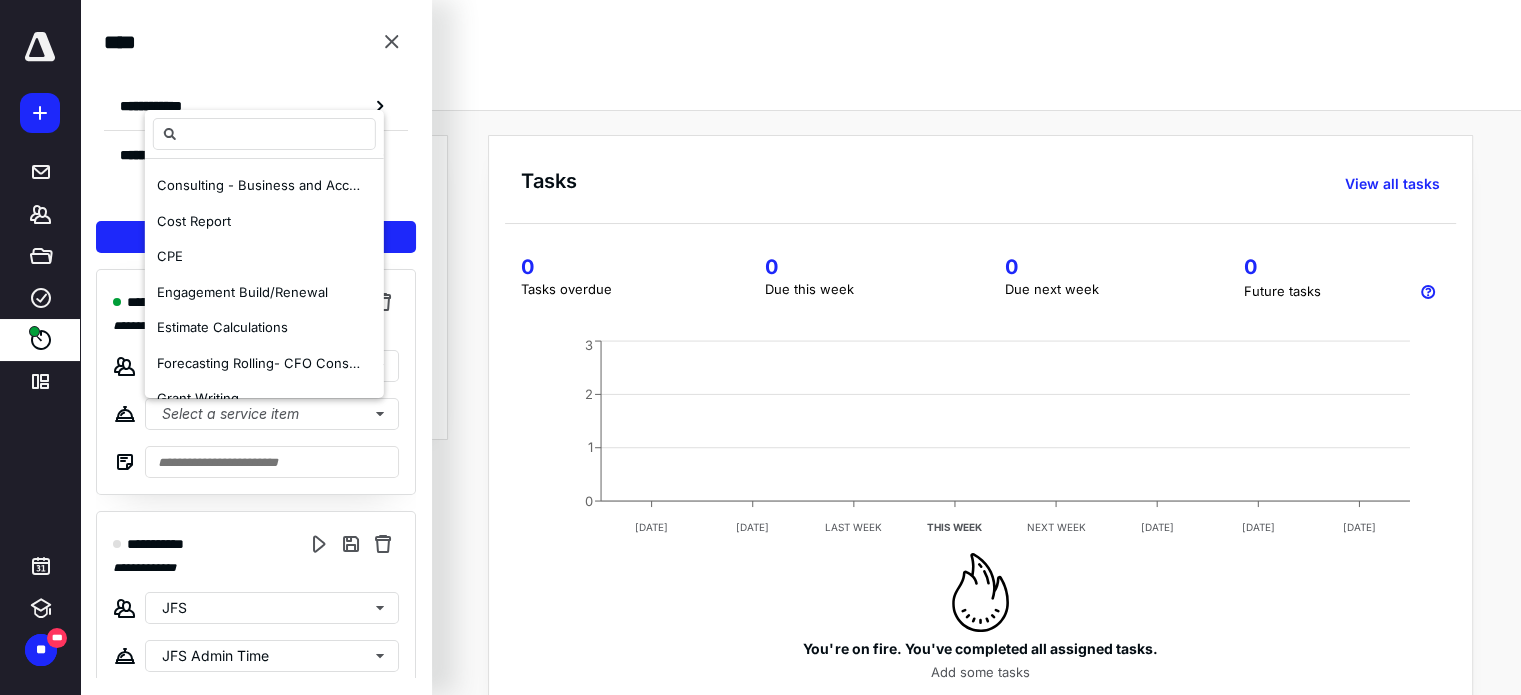 scroll, scrollTop: 460, scrollLeft: 0, axis: vertical 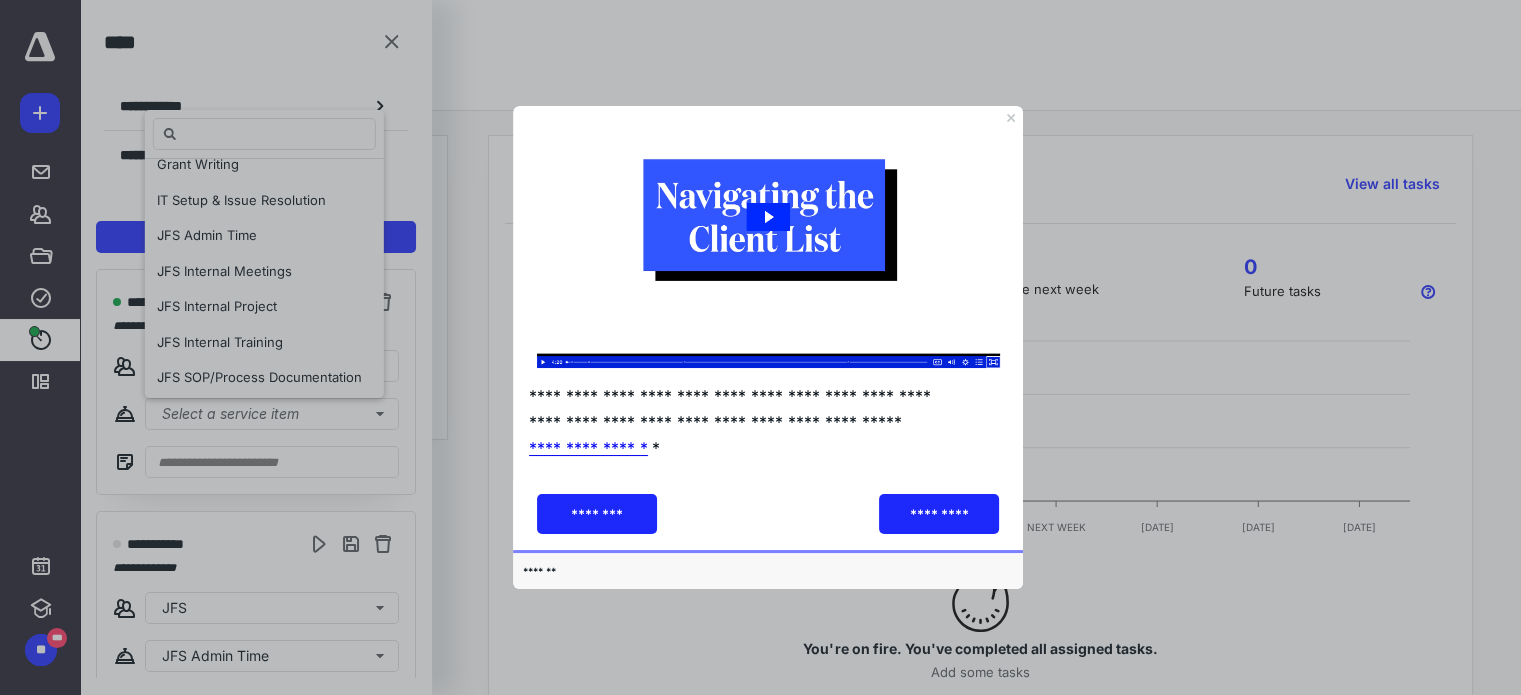 click at bounding box center [760, 347] 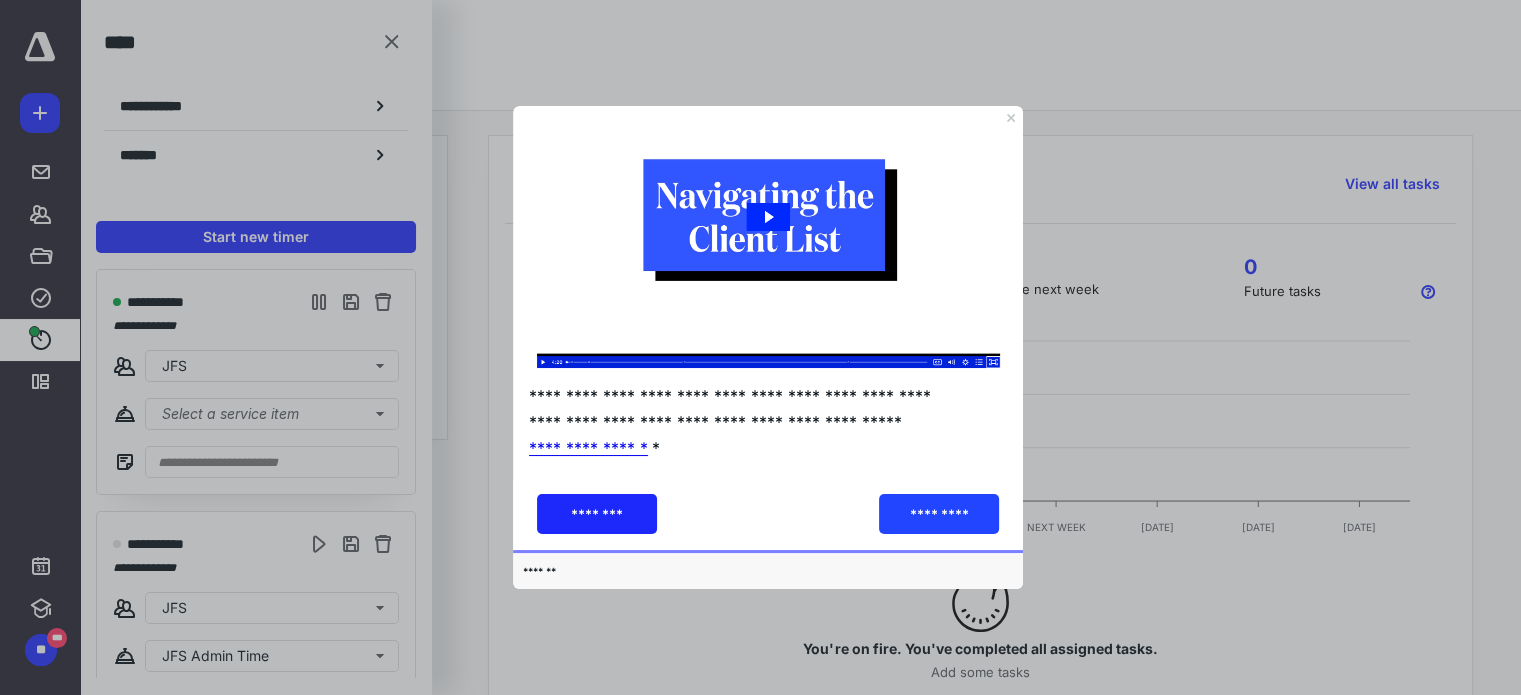 click on "*********" at bounding box center [939, 514] 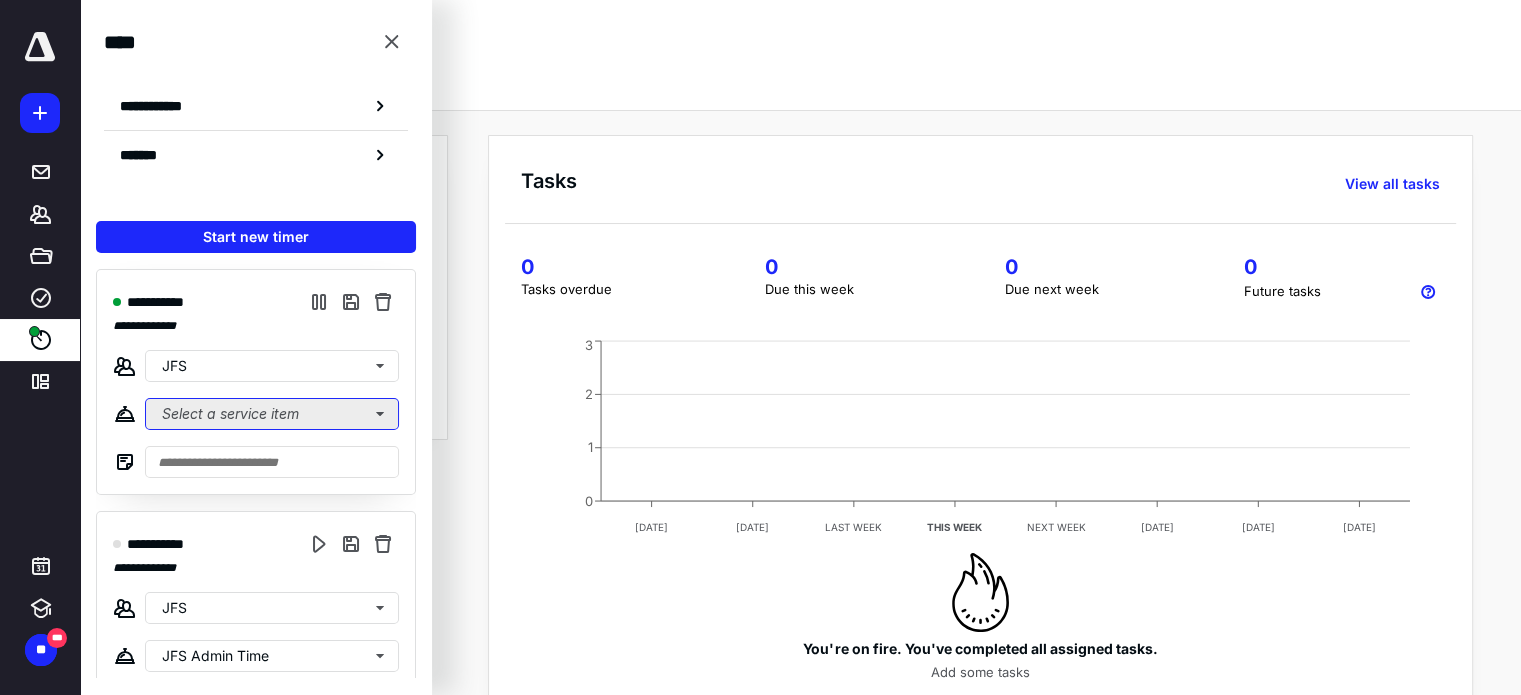 click on "Select a service item" at bounding box center [272, 414] 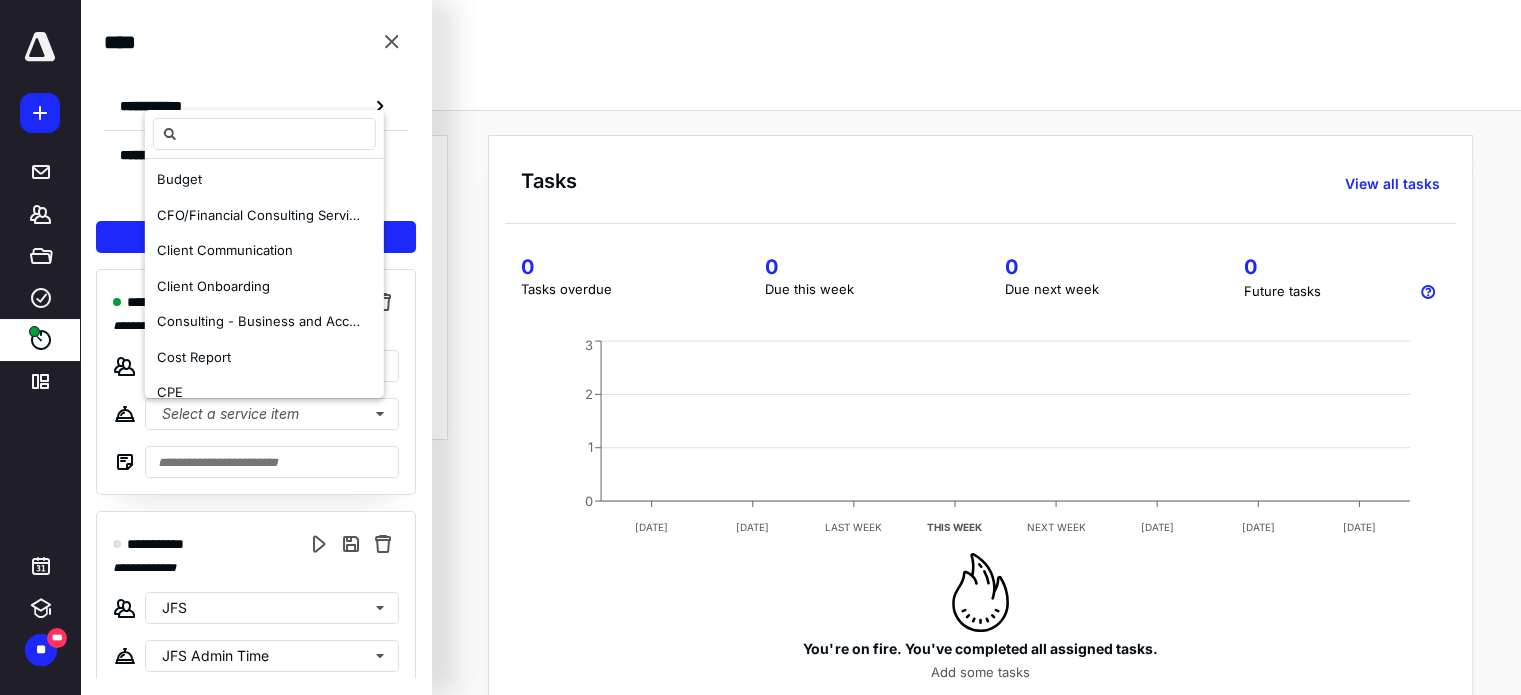 scroll, scrollTop: 600, scrollLeft: 0, axis: vertical 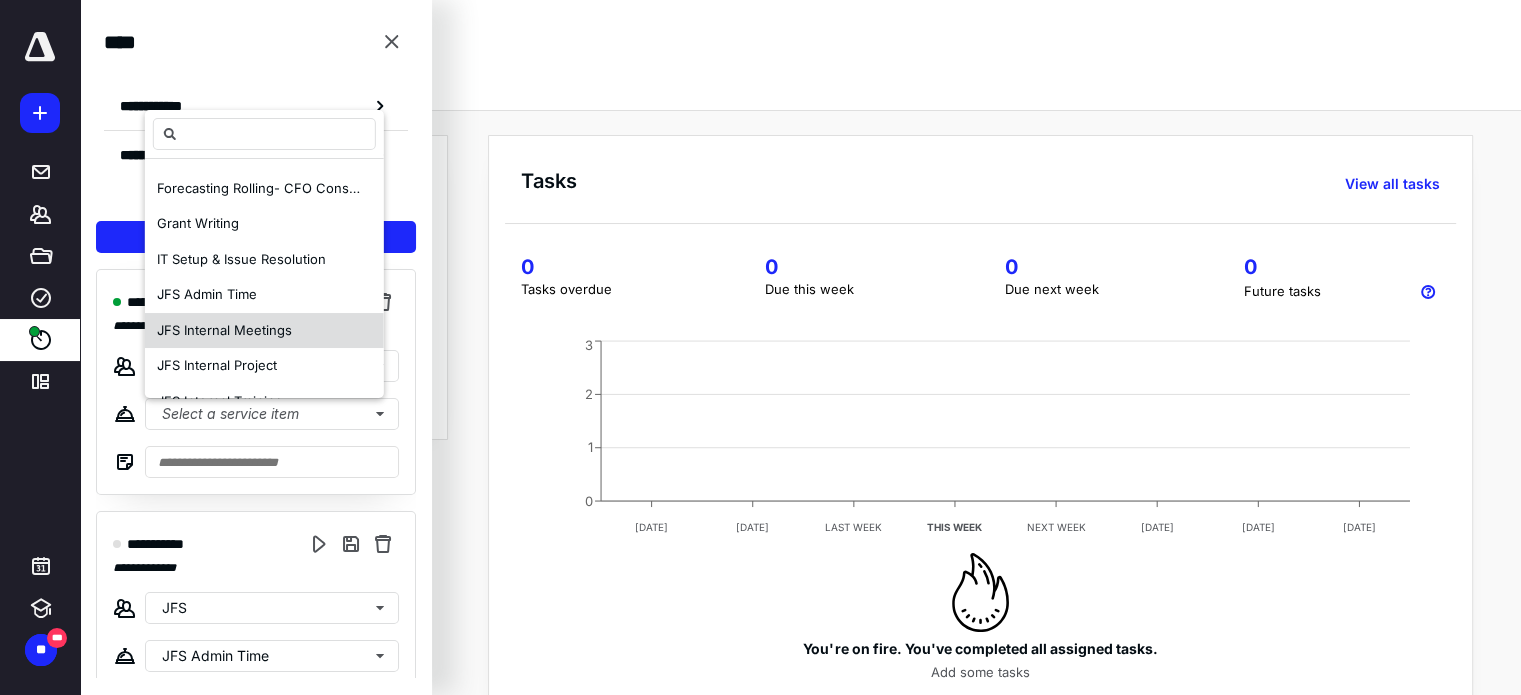 click on "JFS Internal Meetings" at bounding box center (224, 330) 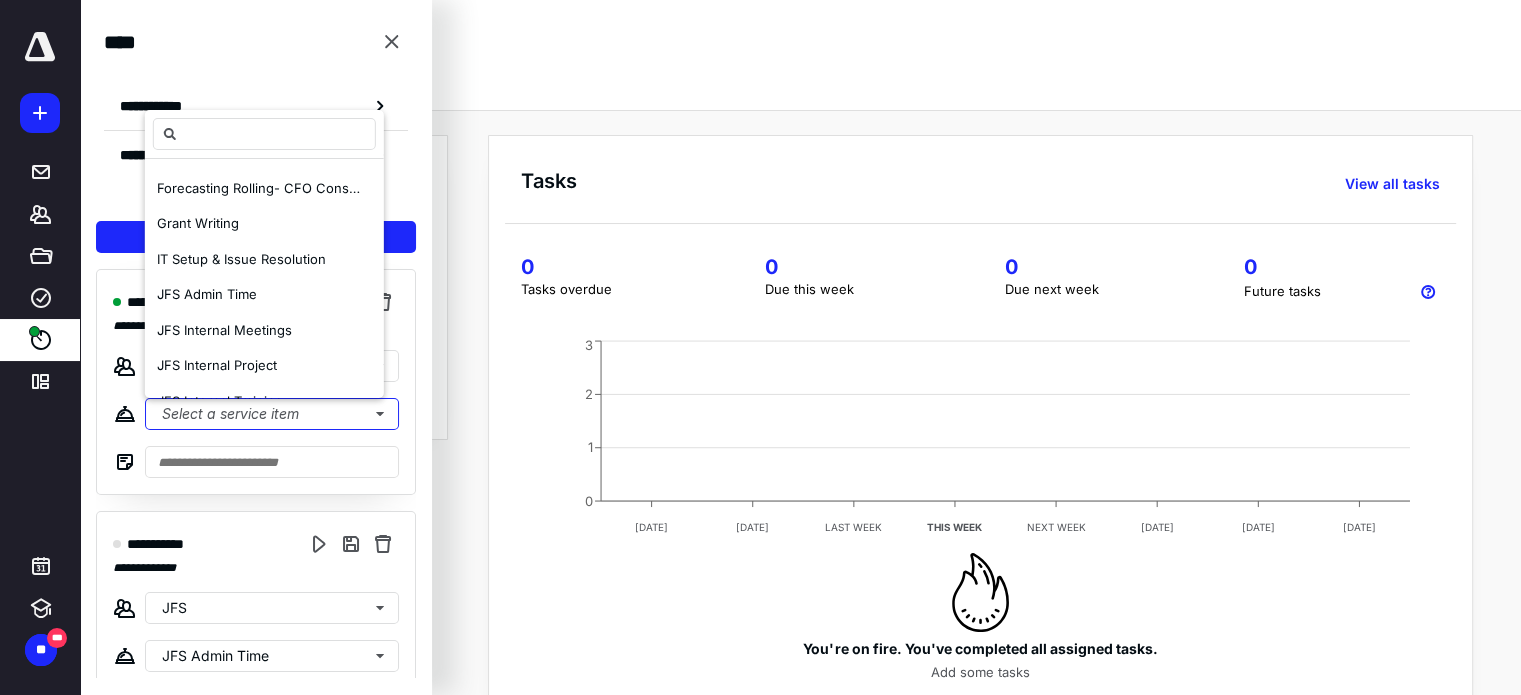 scroll, scrollTop: 0, scrollLeft: 0, axis: both 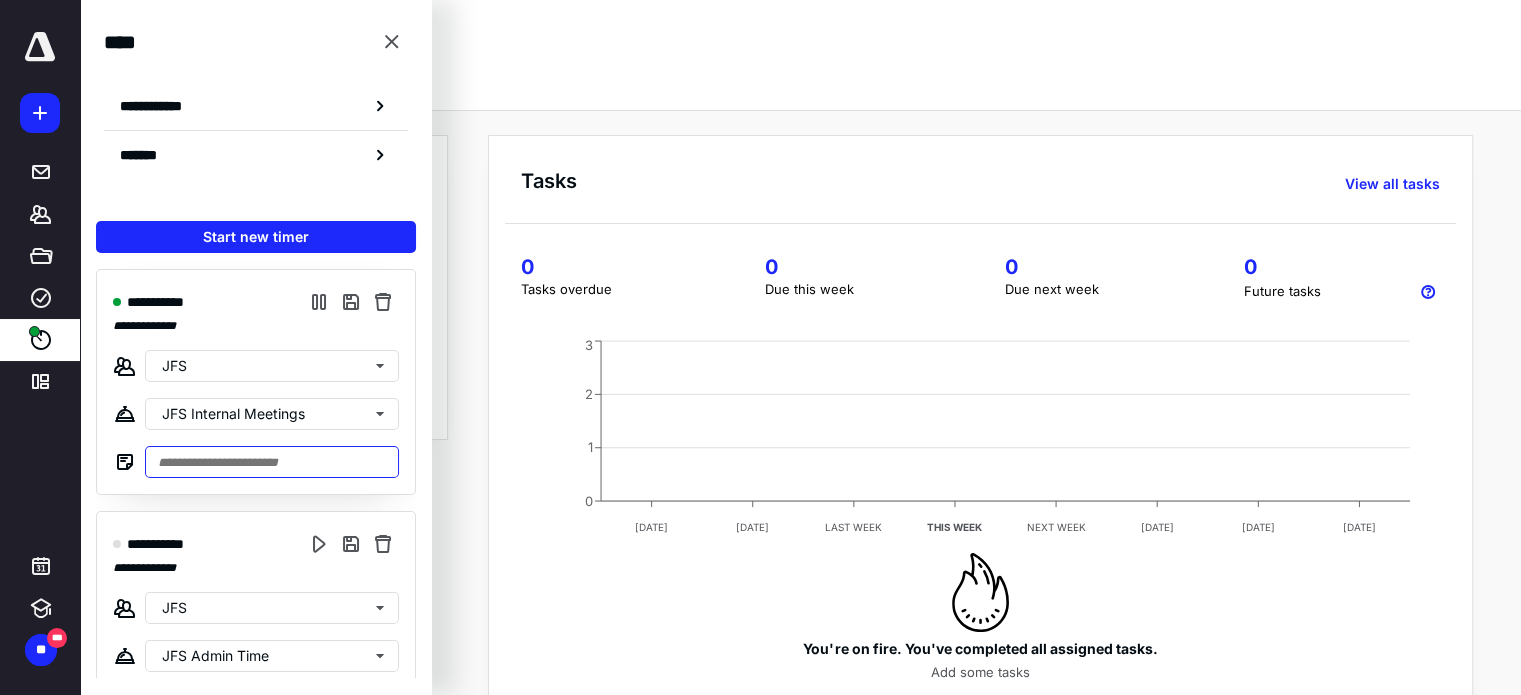 click at bounding box center (272, 462) 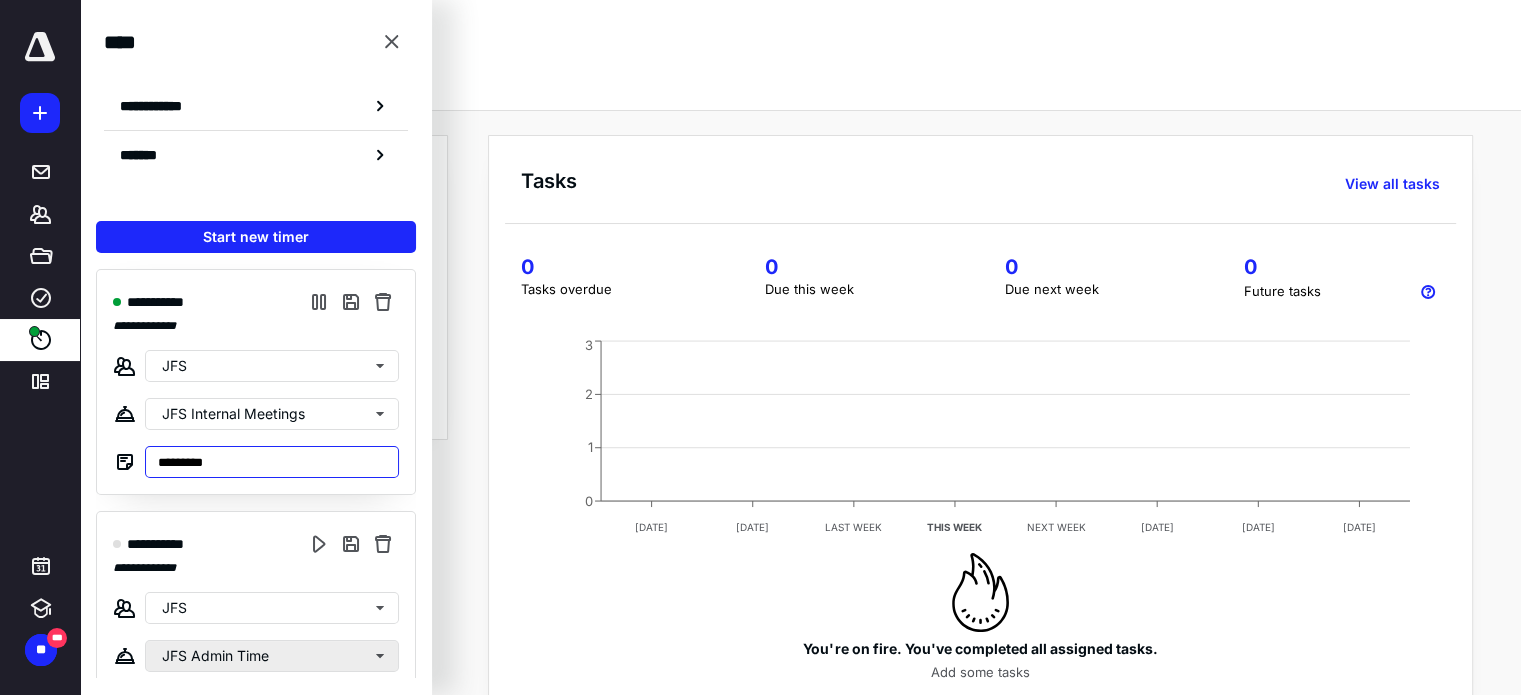 type on "*********" 